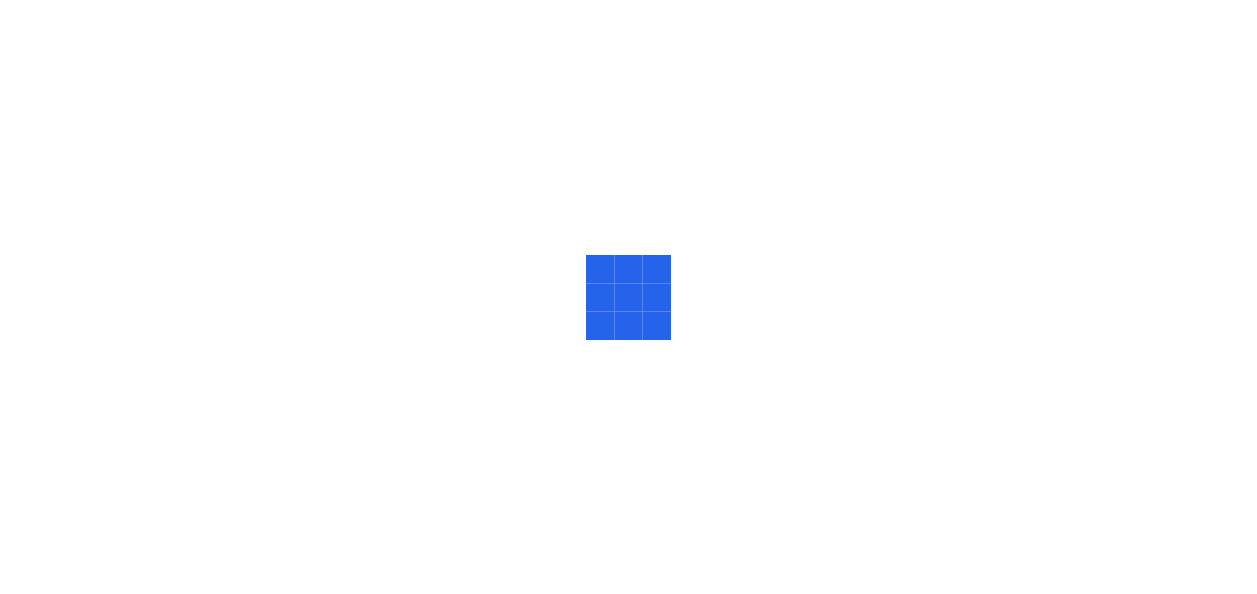 scroll, scrollTop: 0, scrollLeft: 0, axis: both 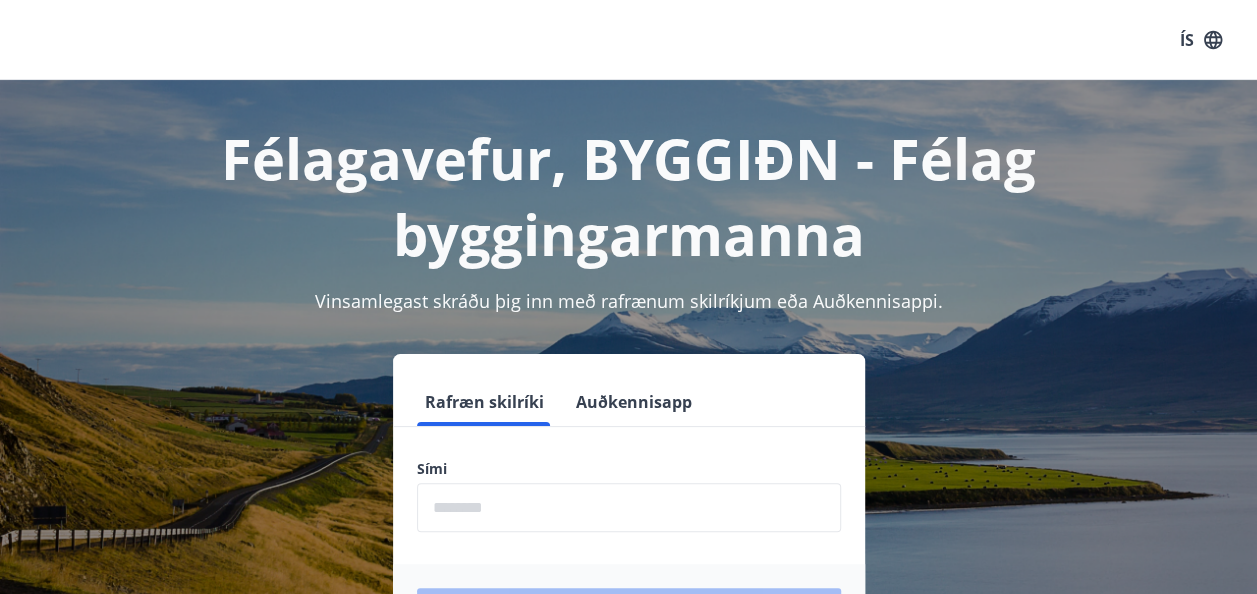 click at bounding box center [629, 507] 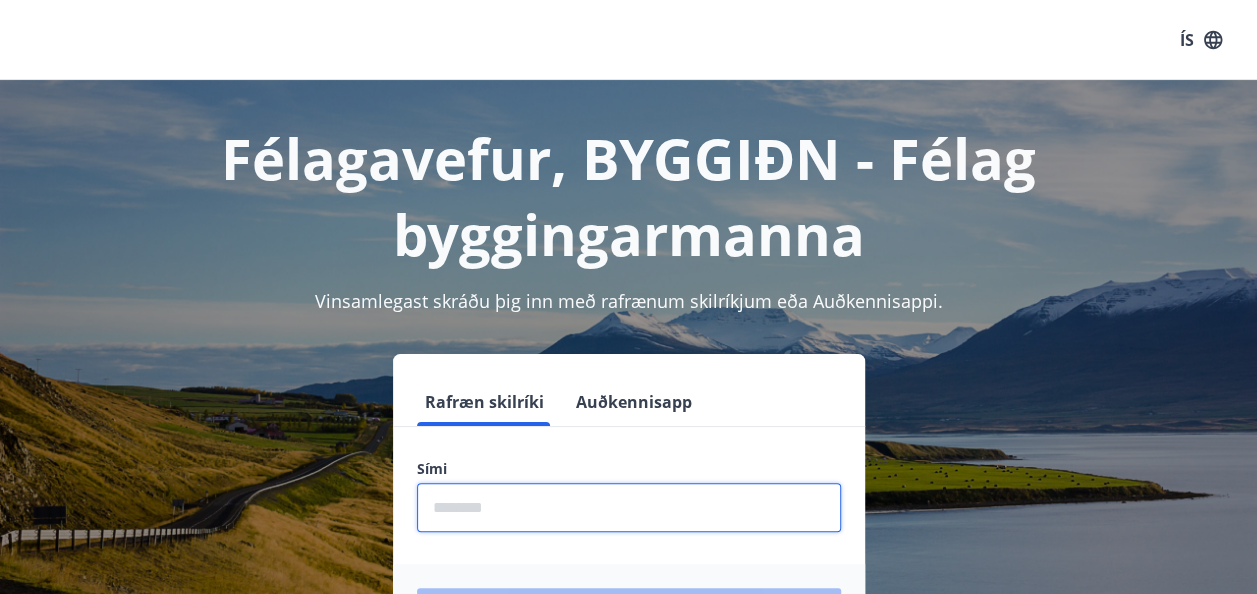 type on "********" 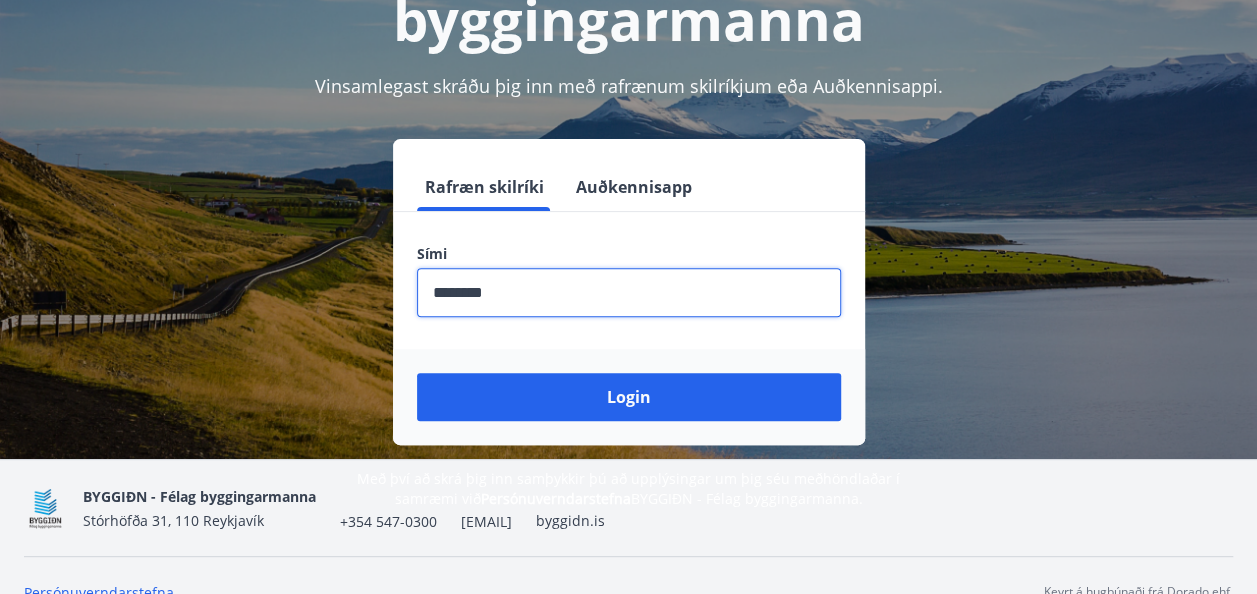 scroll, scrollTop: 216, scrollLeft: 0, axis: vertical 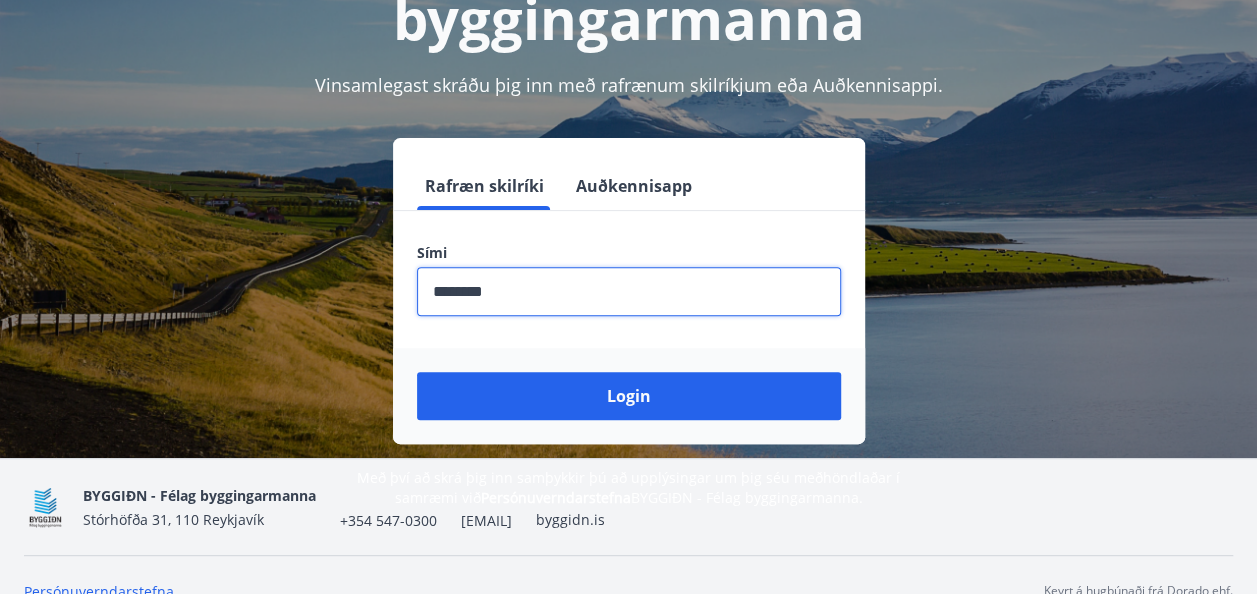 click on "Login" at bounding box center [629, 396] 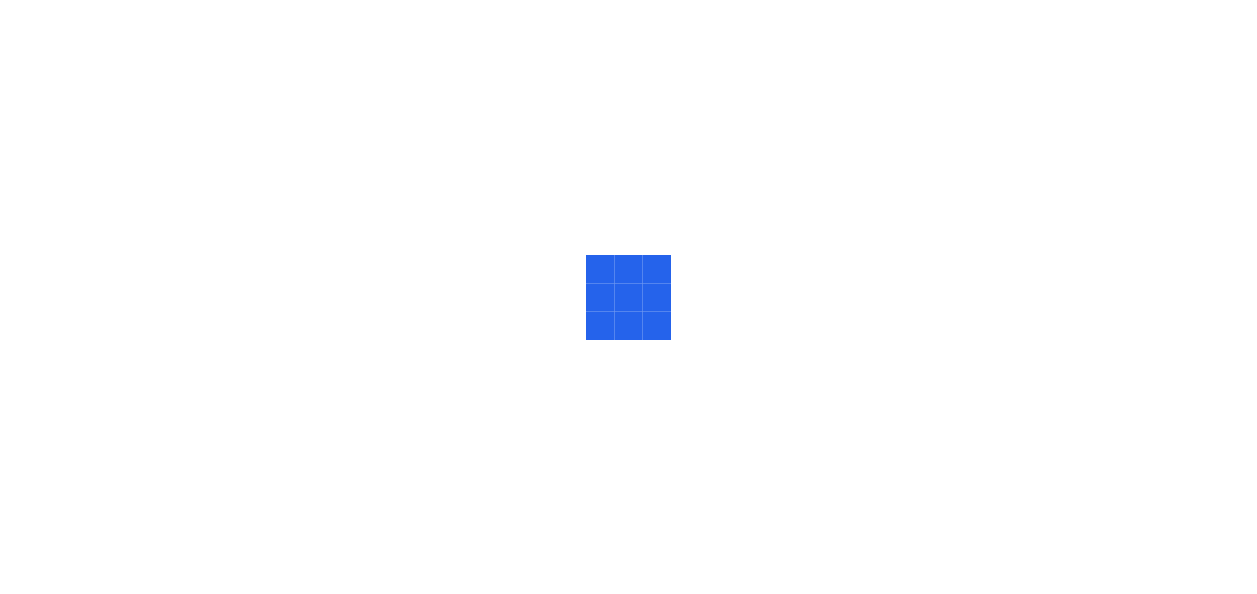 scroll, scrollTop: 0, scrollLeft: 0, axis: both 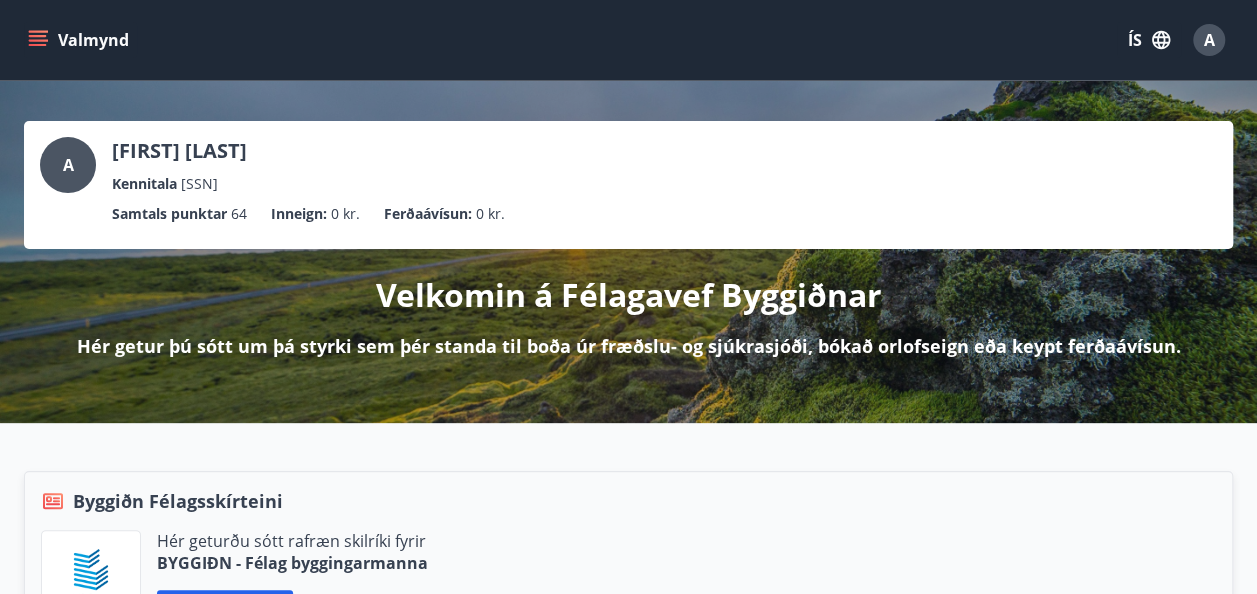 click on "Valmynd" at bounding box center (80, 40) 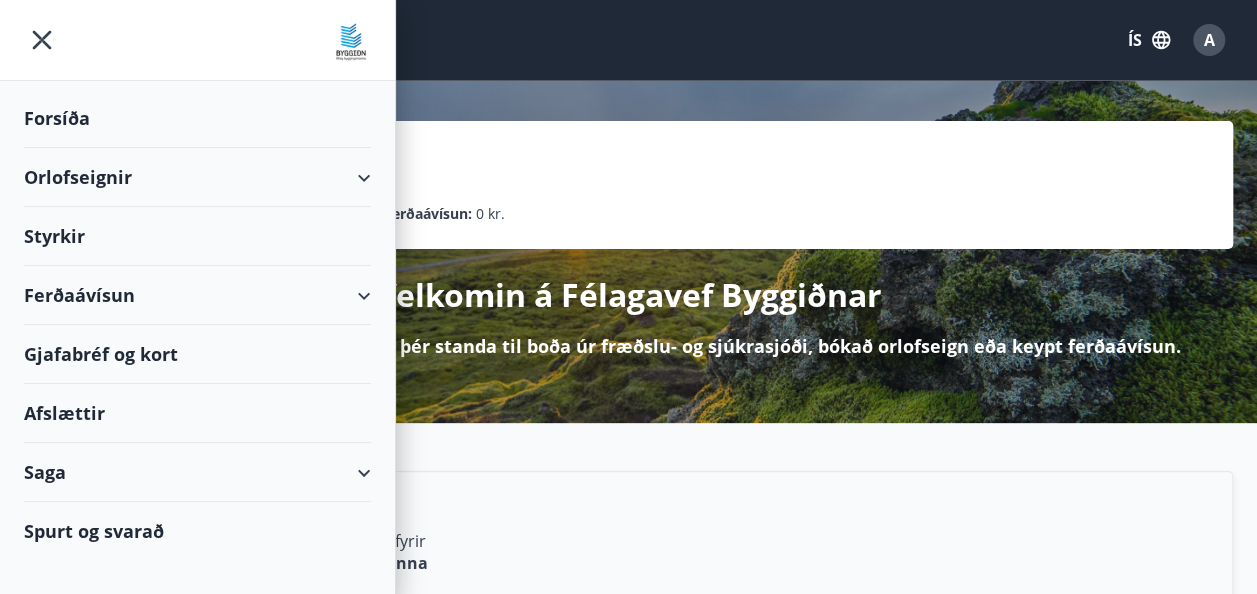 click on "Styrkir" at bounding box center (197, 118) 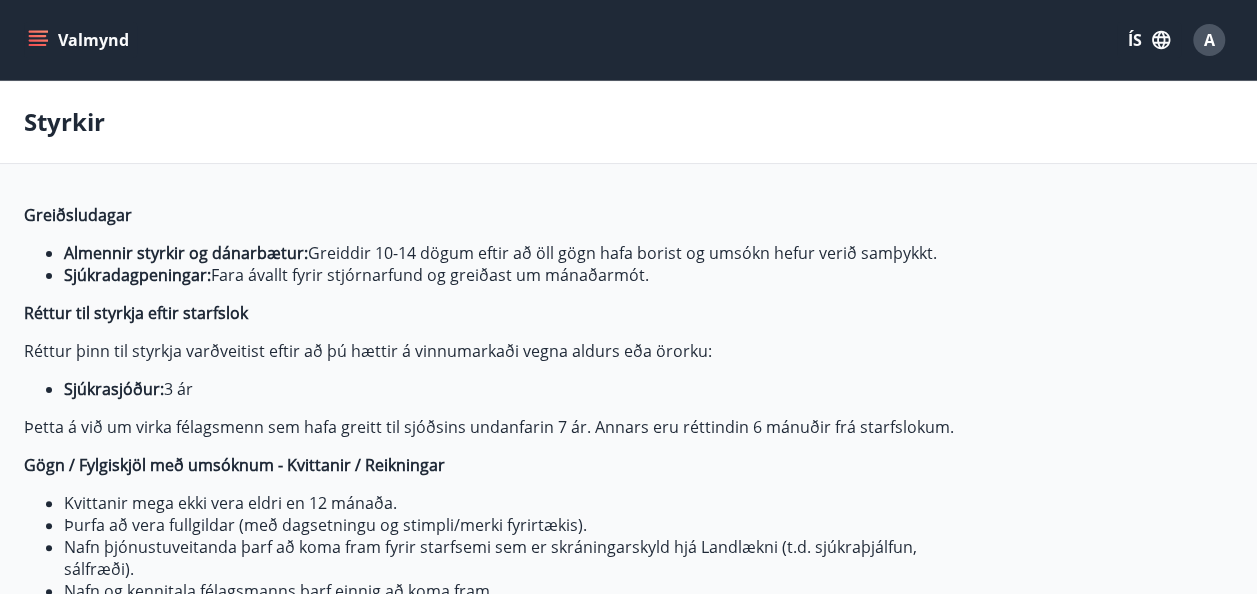 type on "***" 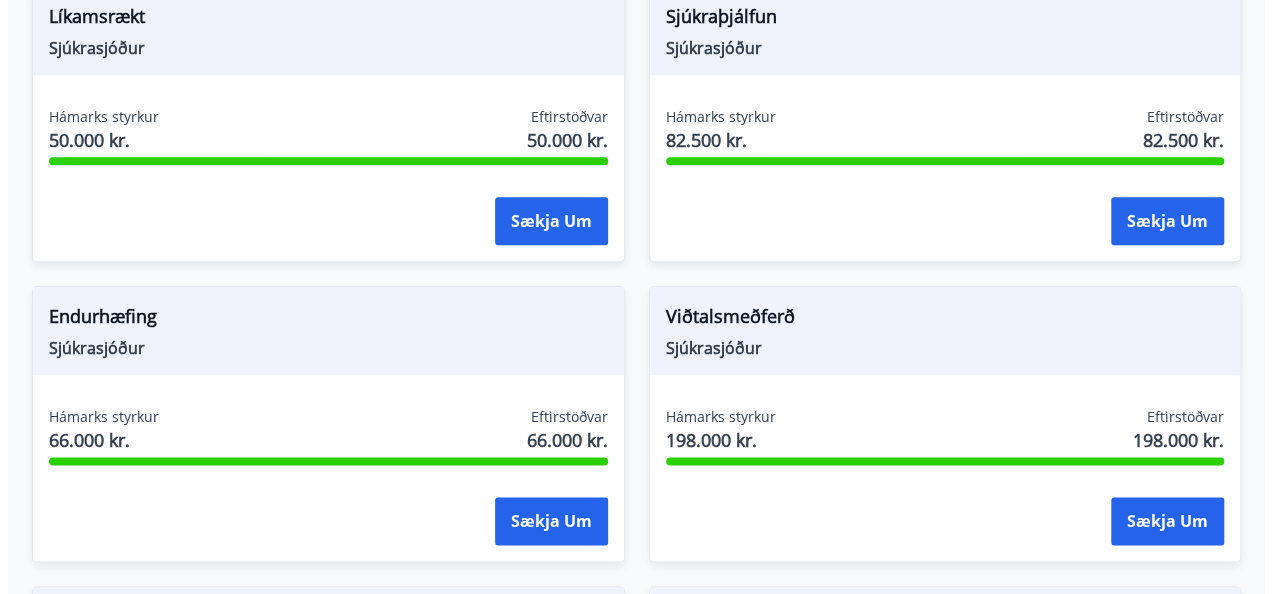 scroll, scrollTop: 986, scrollLeft: 0, axis: vertical 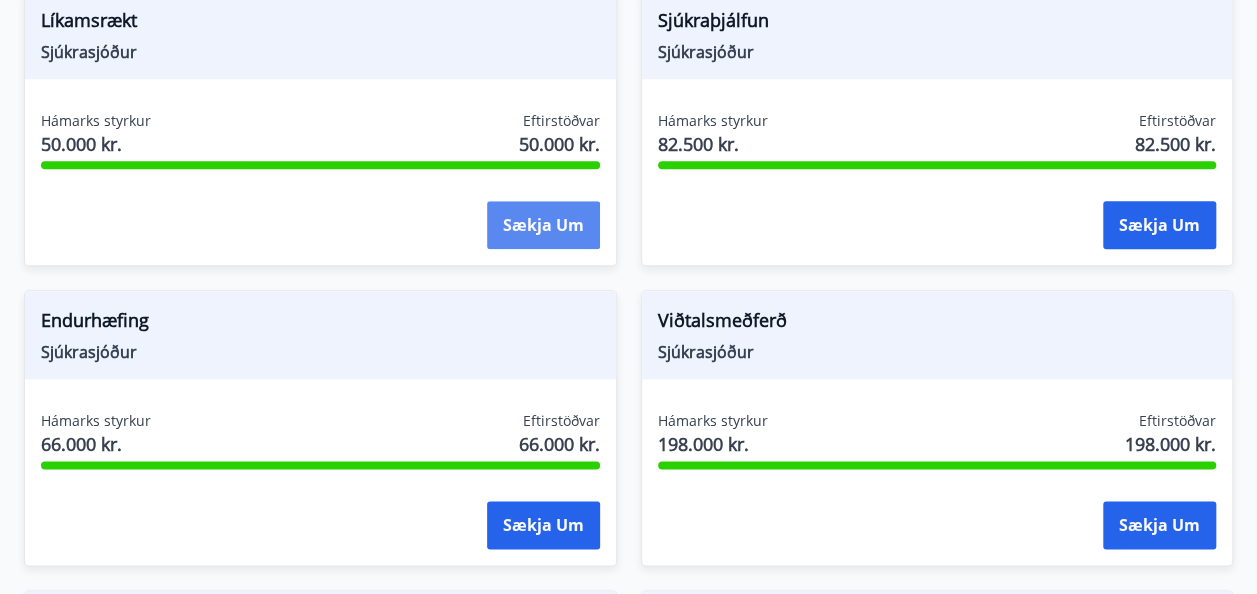 click on "Sækja um" at bounding box center [543, 225] 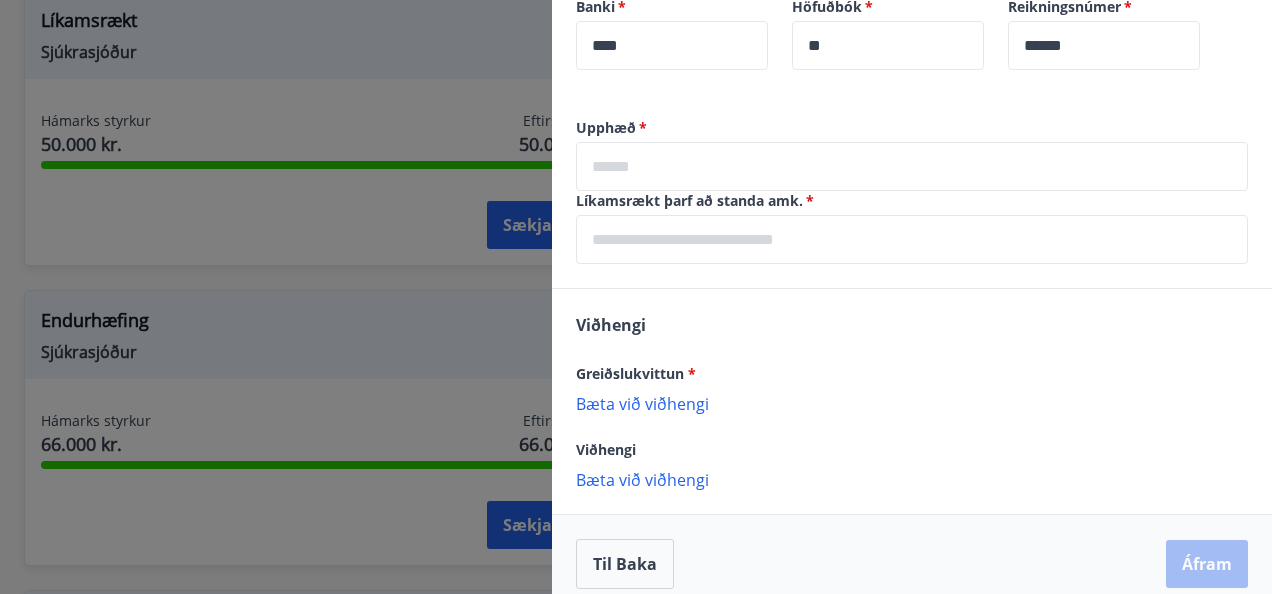 scroll, scrollTop: 811, scrollLeft: 0, axis: vertical 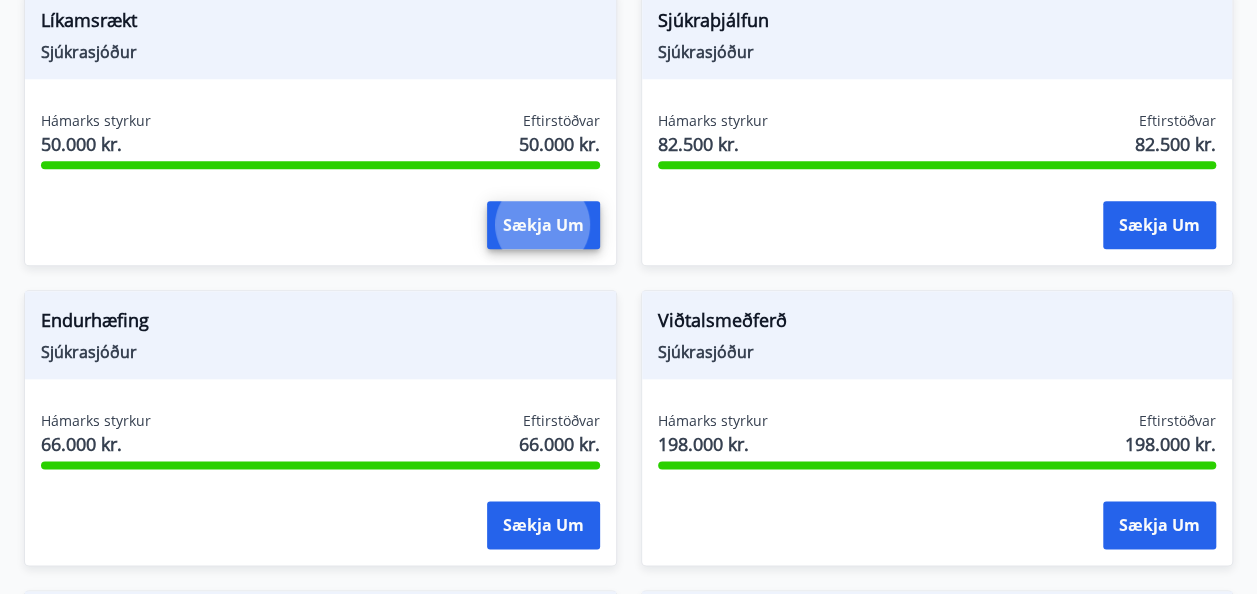 type 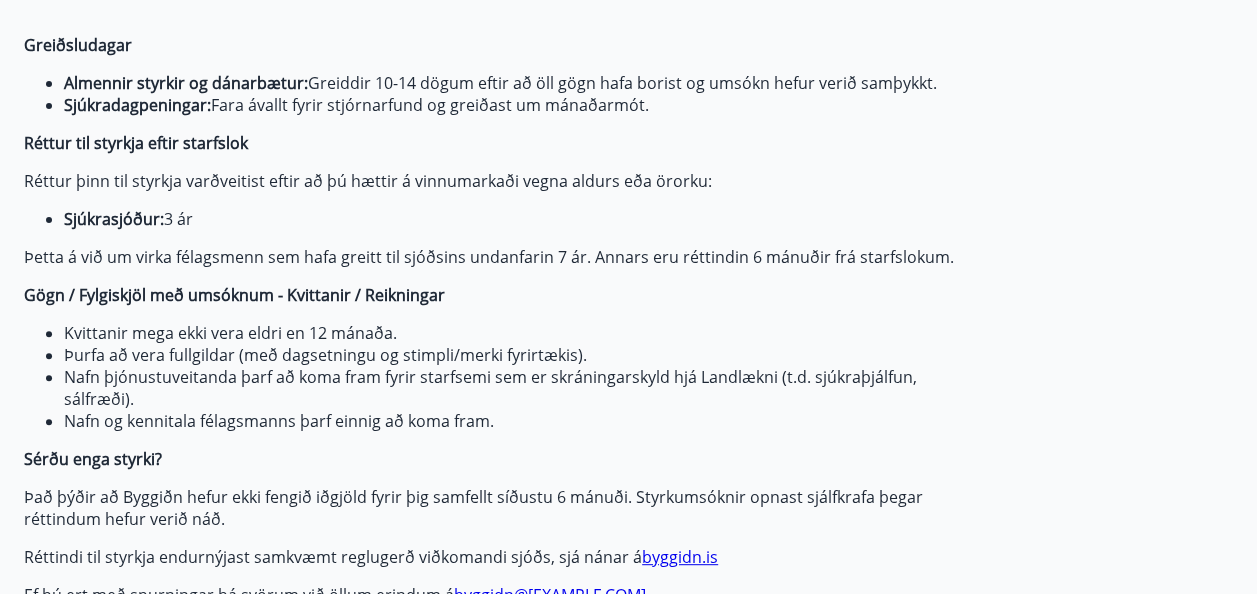 scroll, scrollTop: 0, scrollLeft: 0, axis: both 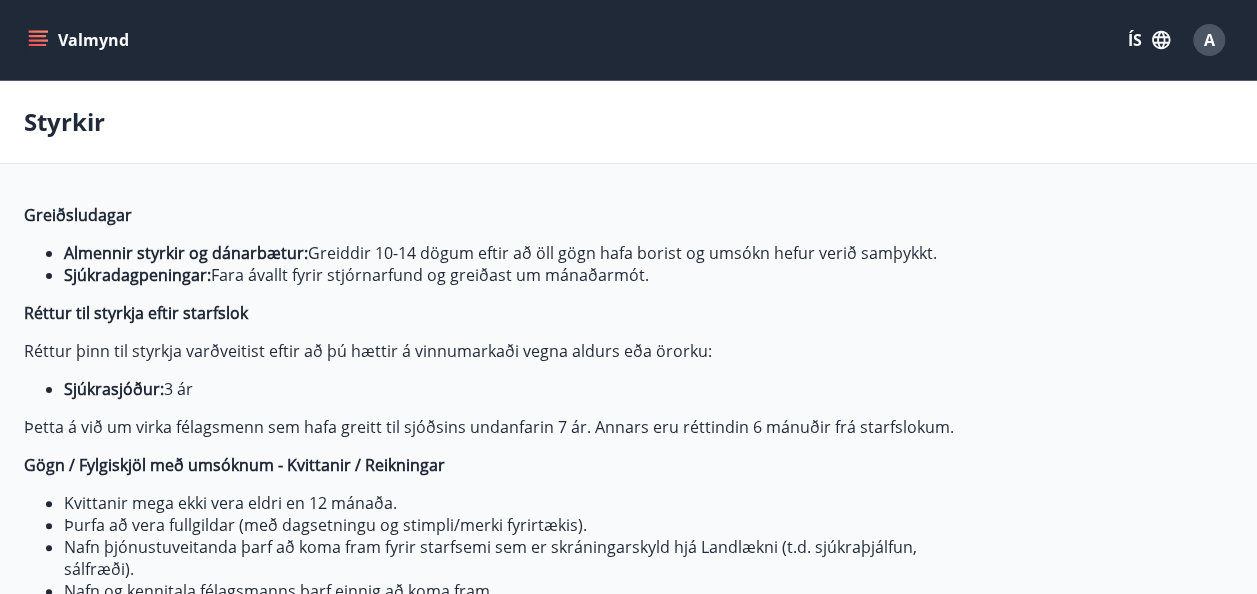 click 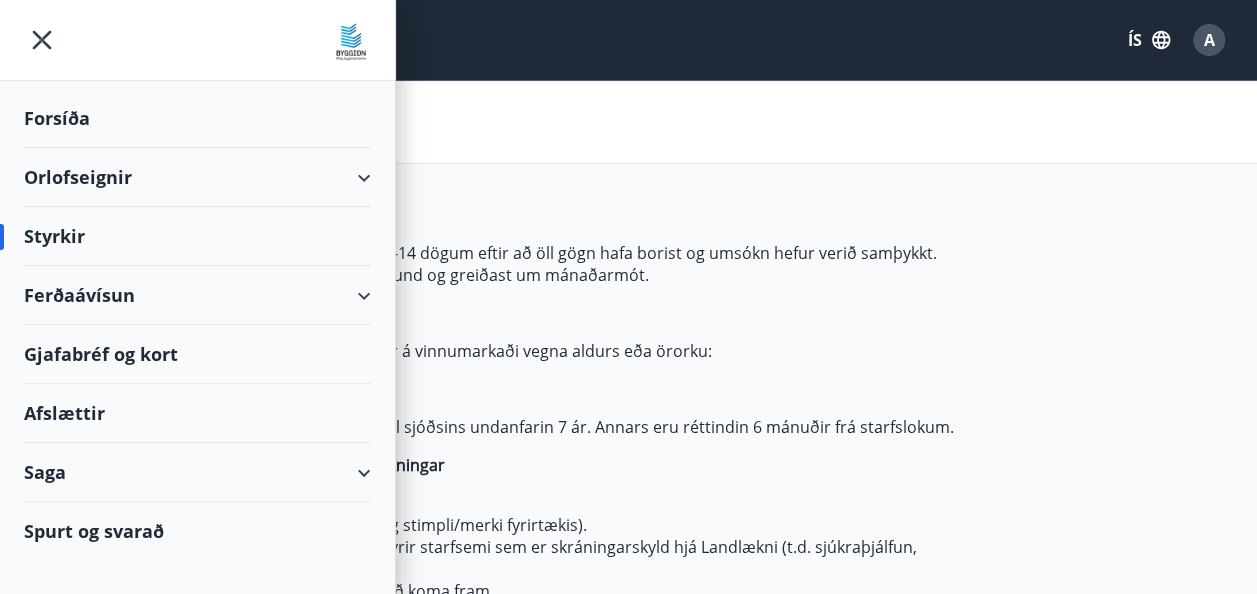 click on "Saga" at bounding box center (197, 472) 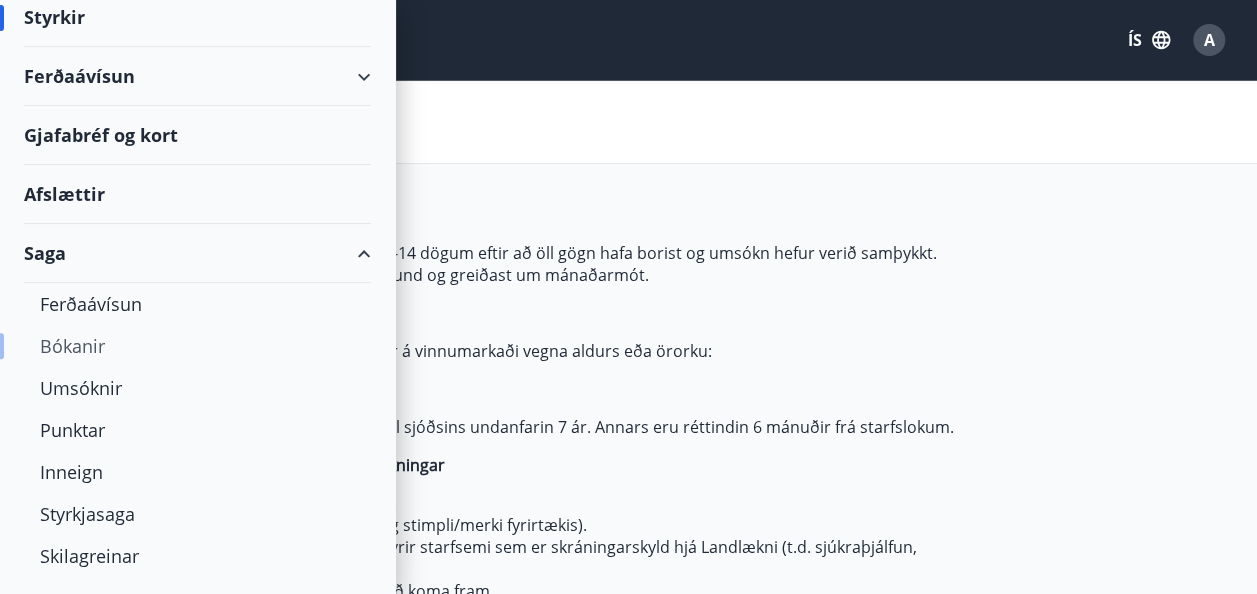 scroll, scrollTop: 220, scrollLeft: 0, axis: vertical 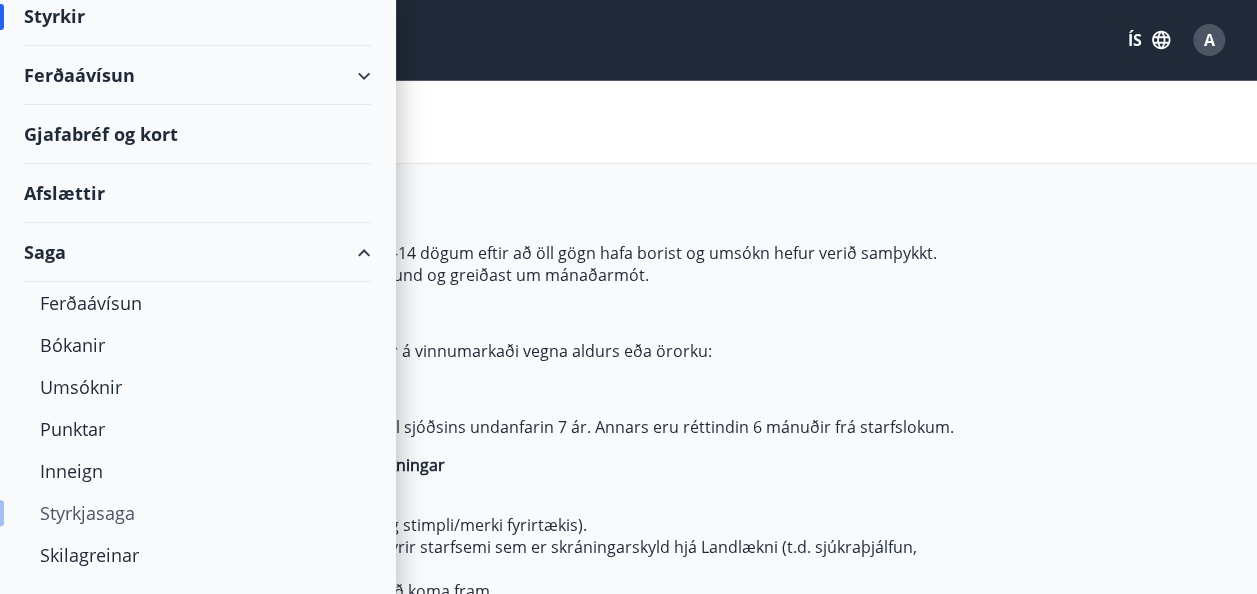 click on "Styrkjasaga" at bounding box center (197, 513) 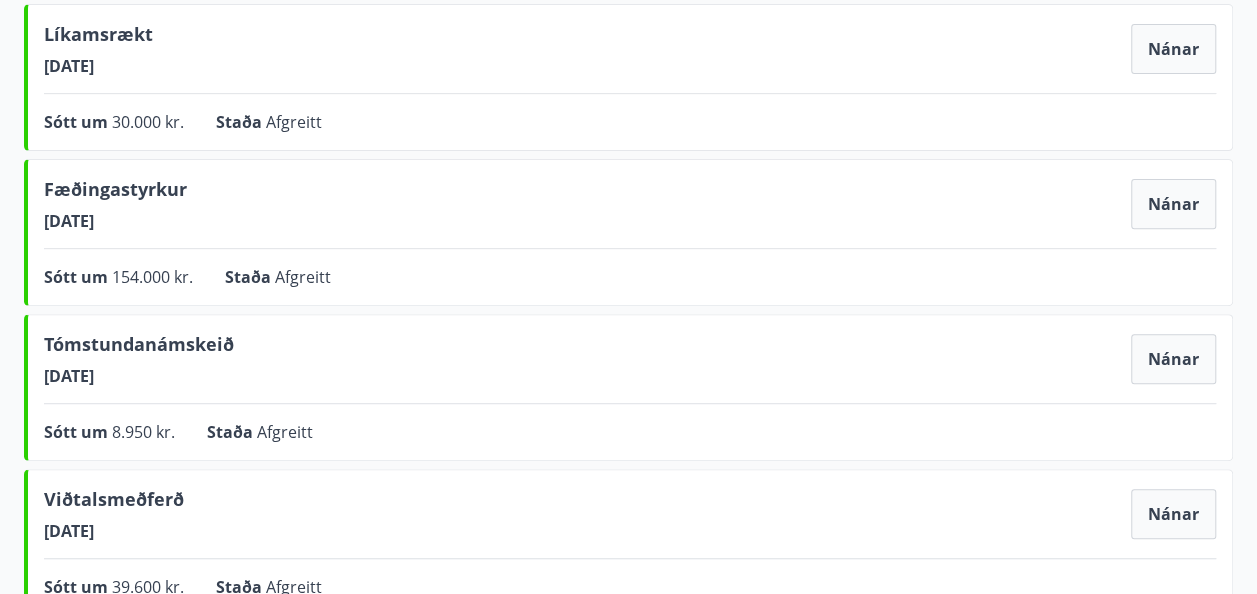 scroll, scrollTop: 0, scrollLeft: 0, axis: both 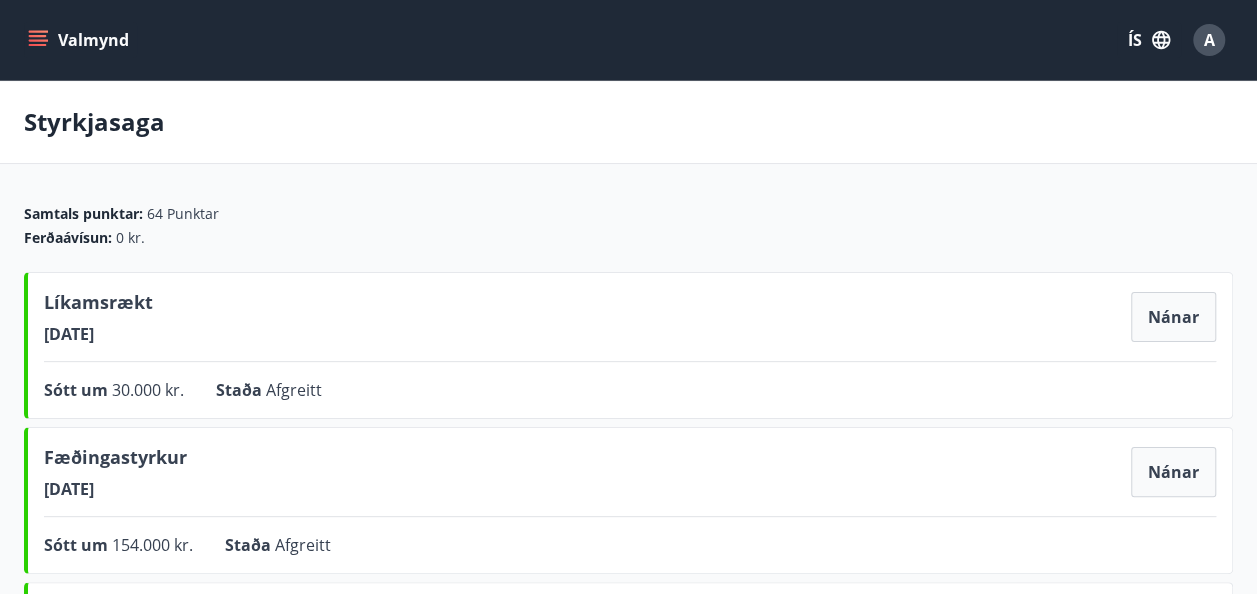 click on "Valmynd" at bounding box center (80, 40) 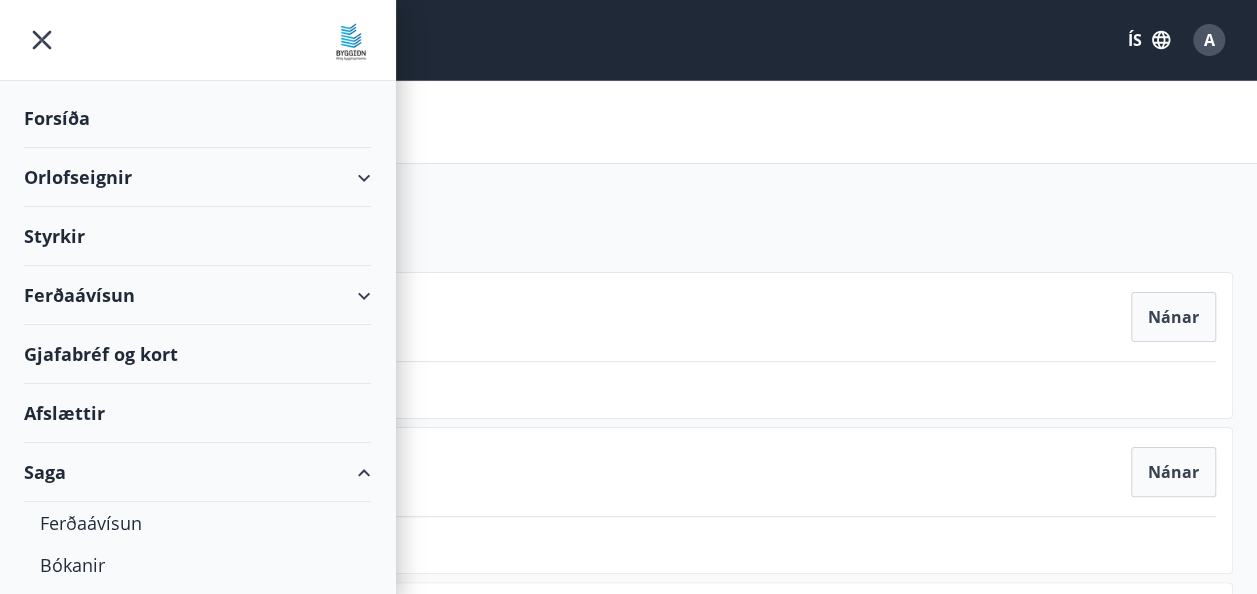 click on "Styrkir" at bounding box center (197, 118) 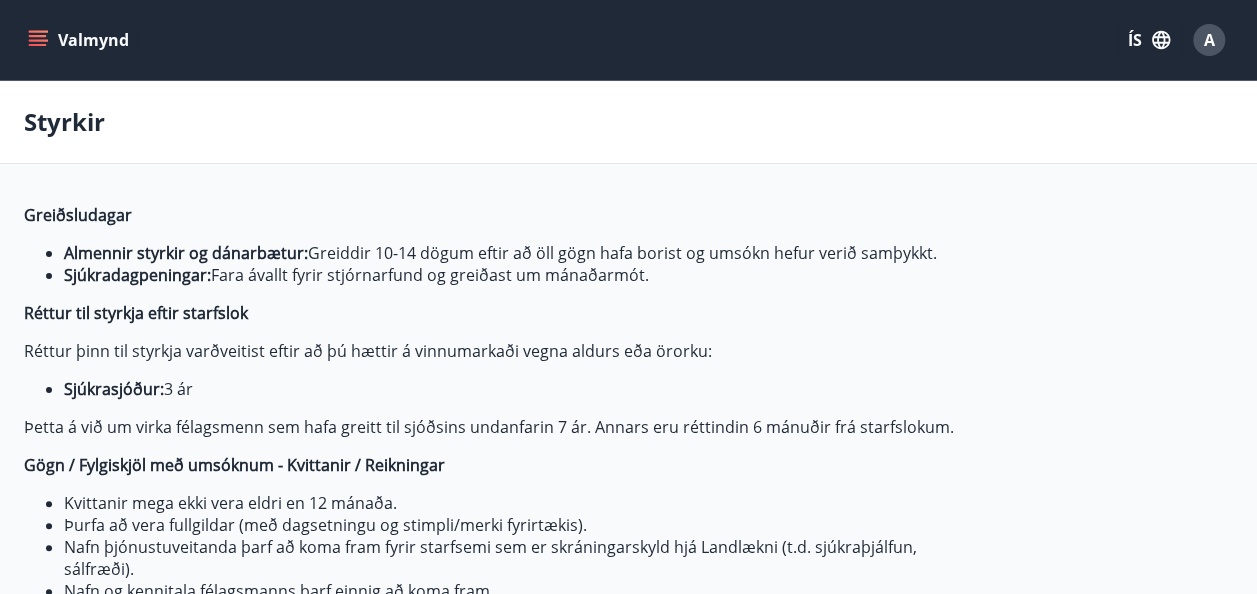 type on "***" 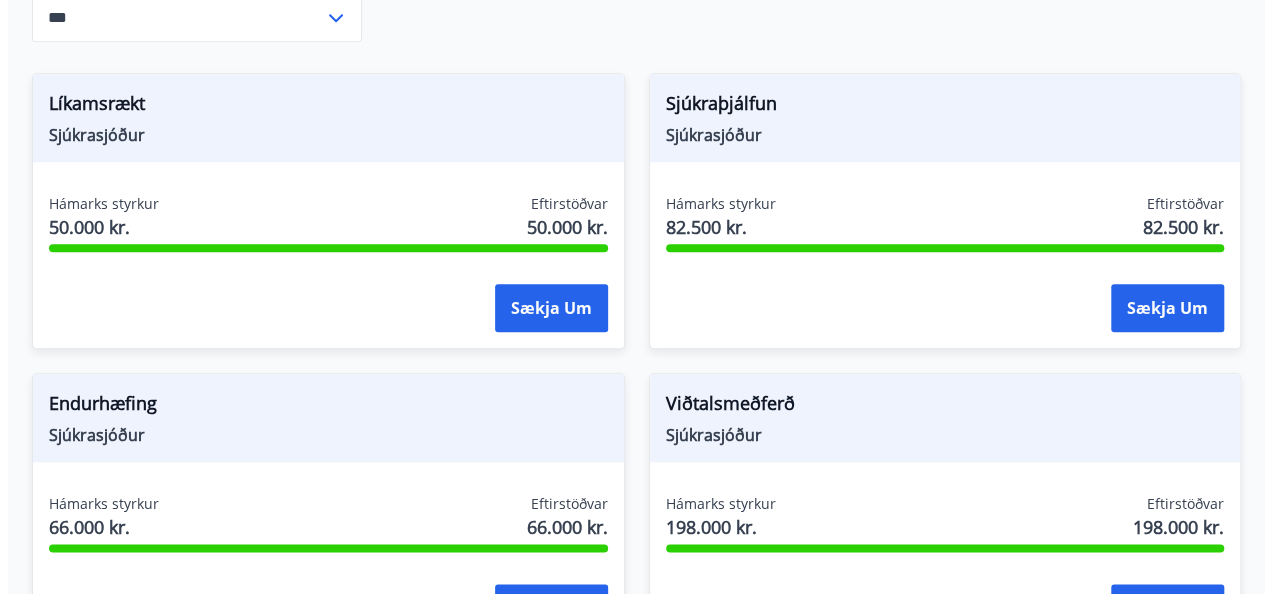 scroll, scrollTop: 902, scrollLeft: 0, axis: vertical 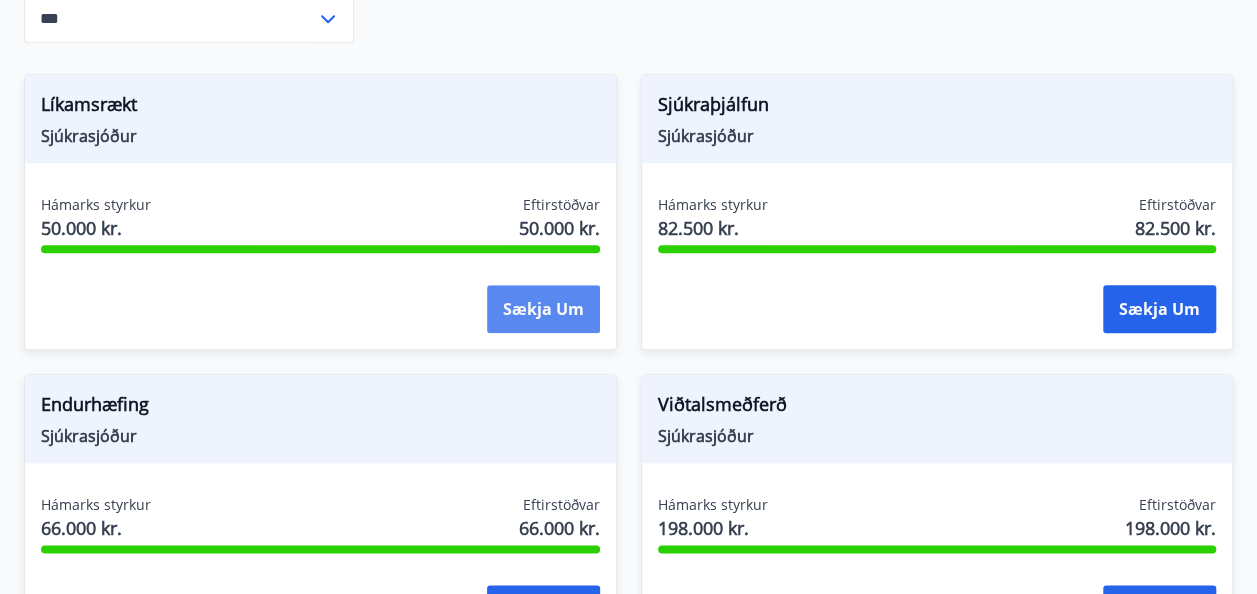 click on "Sækja um" at bounding box center (543, 309) 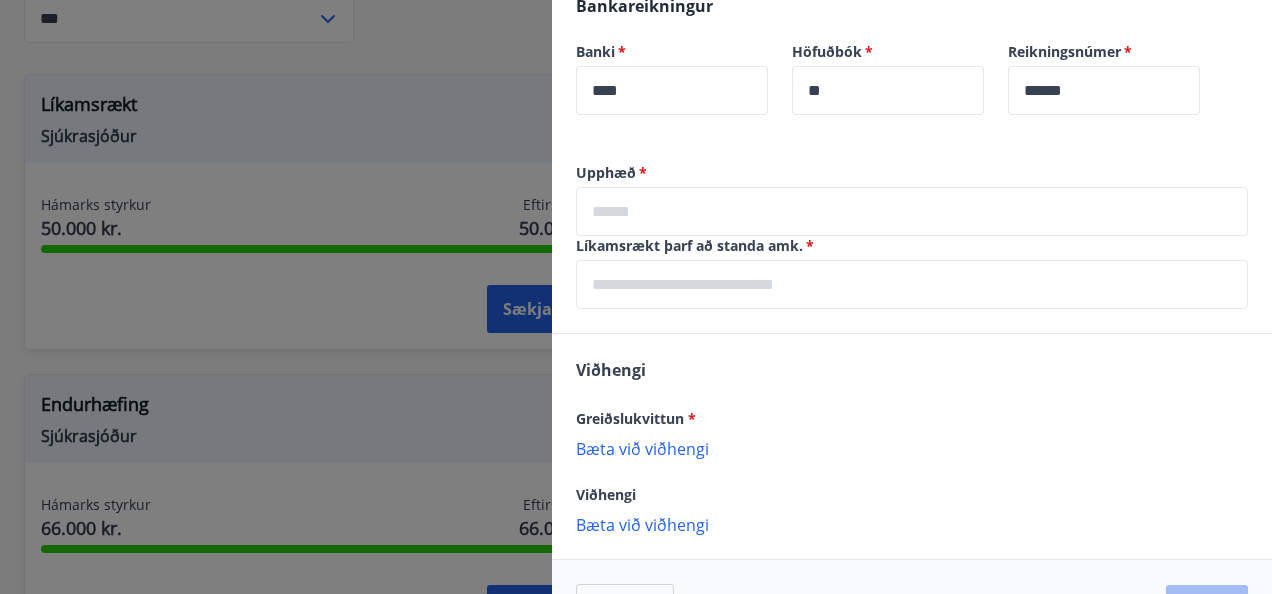 scroll, scrollTop: 749, scrollLeft: 0, axis: vertical 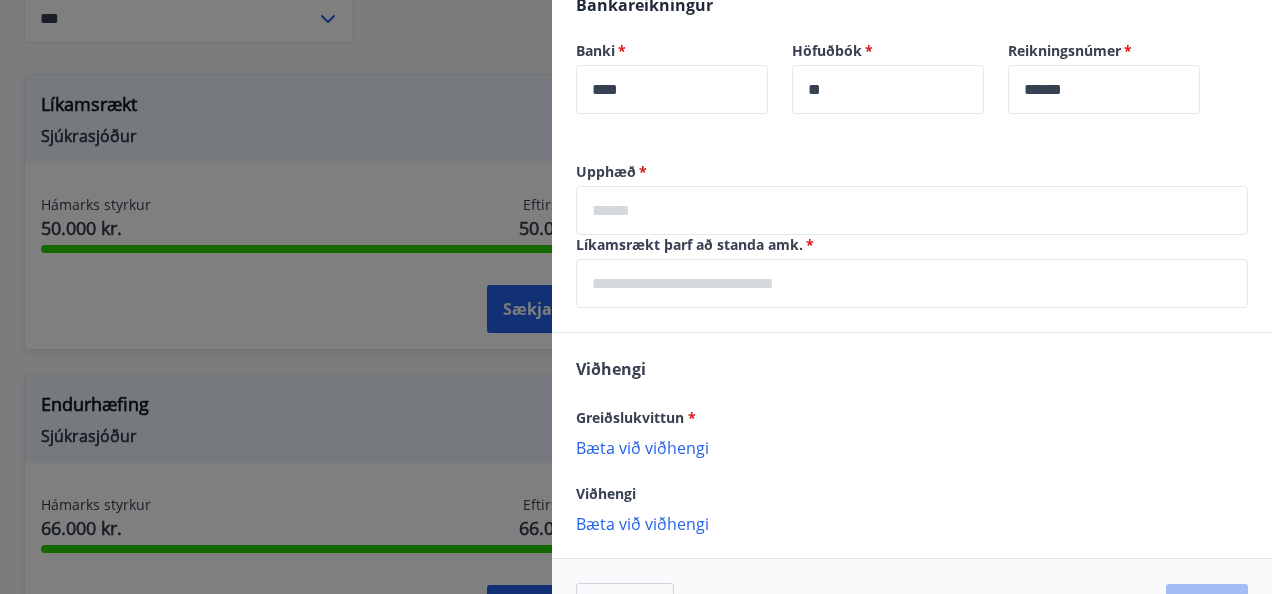 click on "Bæta við viðhengi" at bounding box center (912, 447) 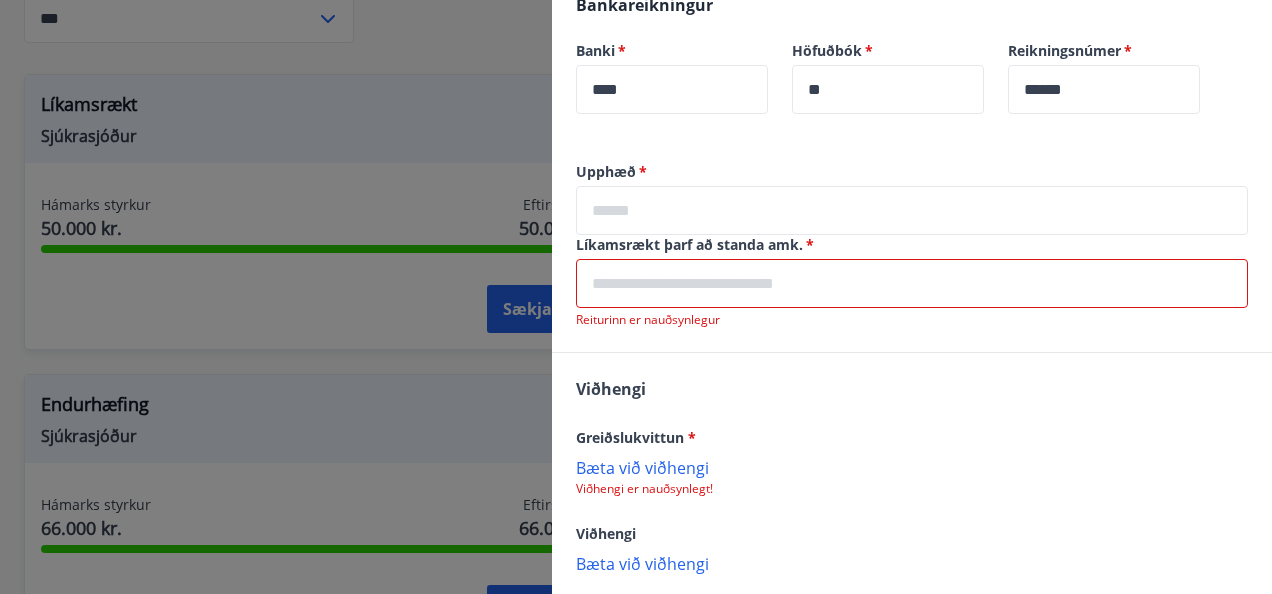 click on "Bæta við viðhengi" at bounding box center (912, 467) 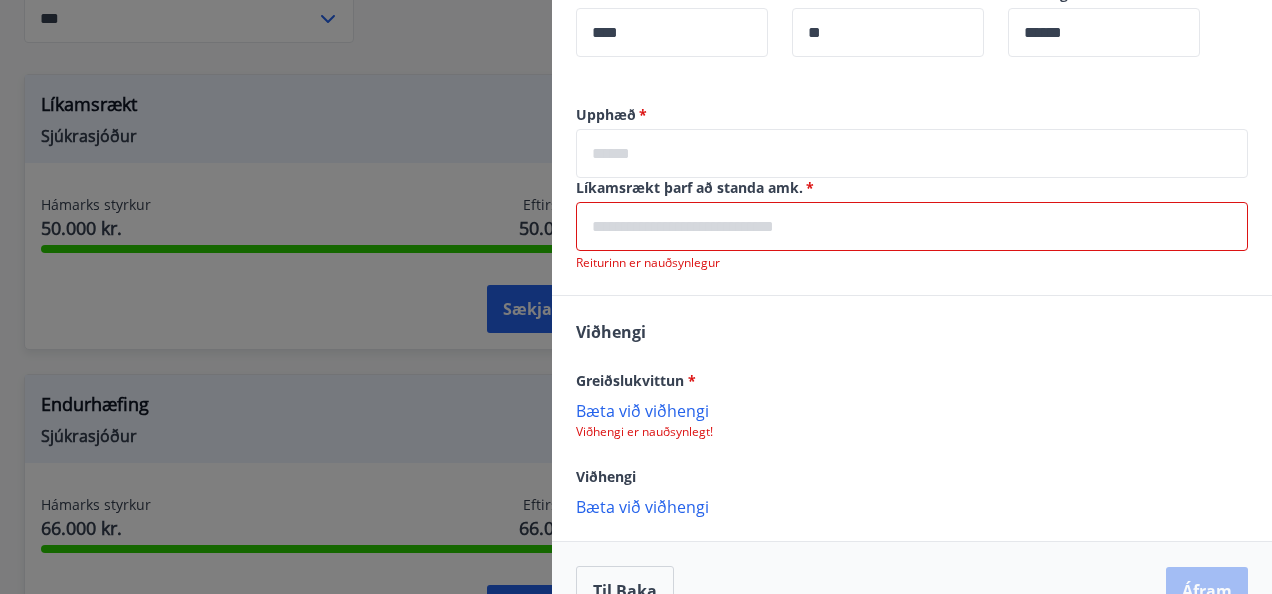 scroll, scrollTop: 807, scrollLeft: 0, axis: vertical 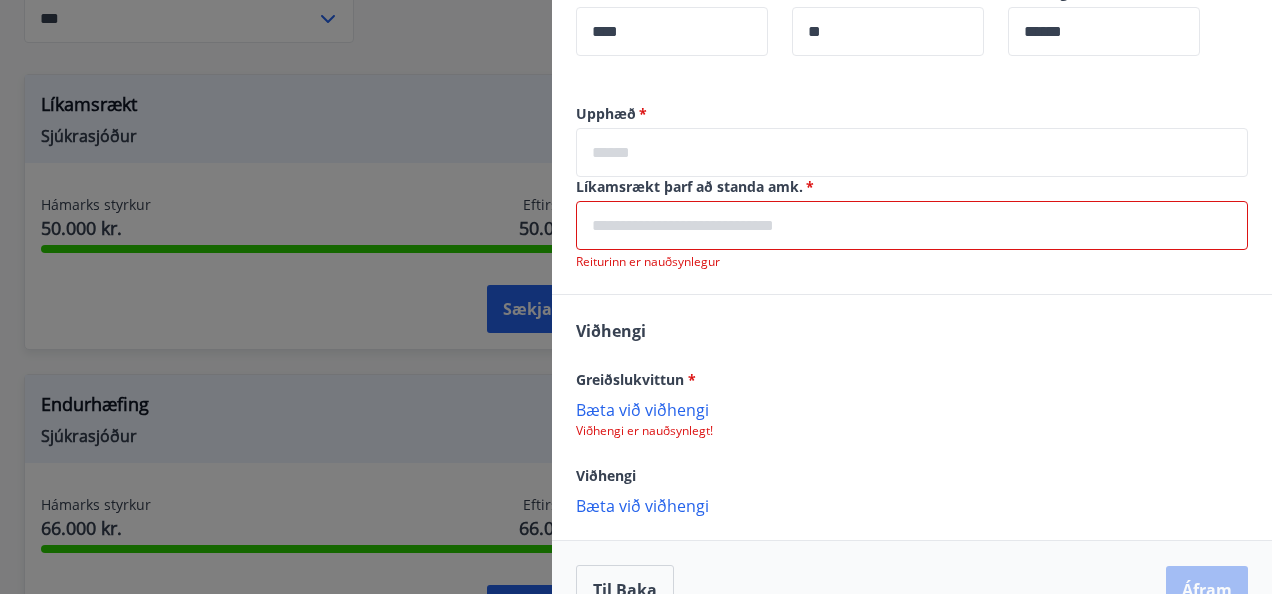 click on "Greiðslukvittun   *" at bounding box center (636, 379) 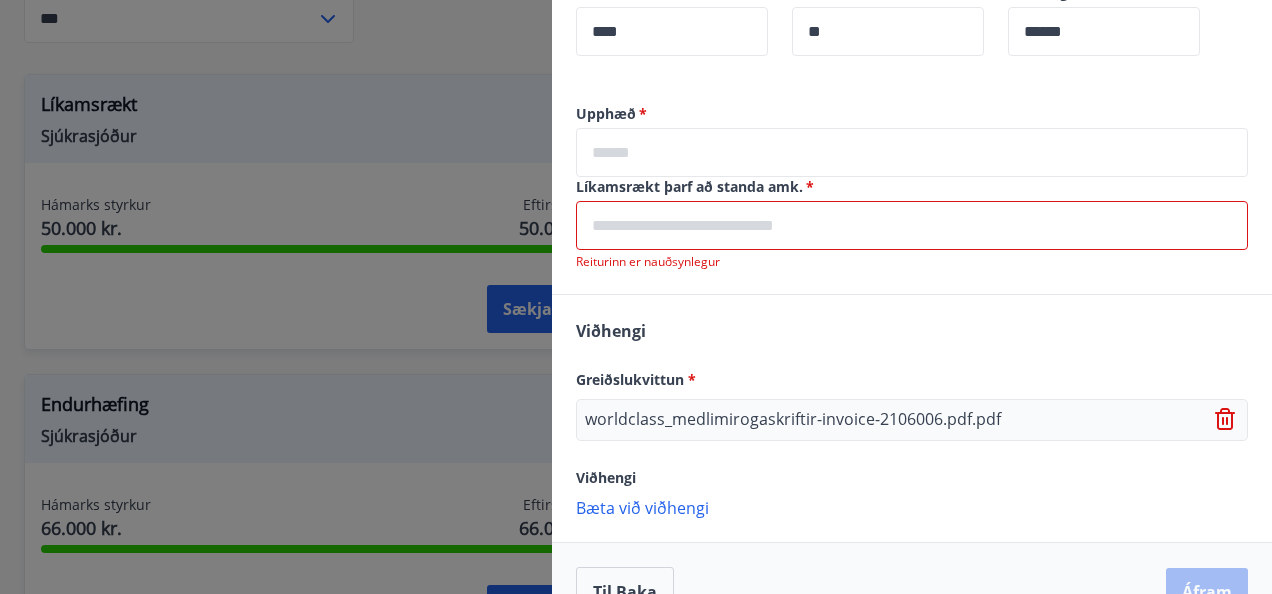 click on "Bæta við viðhengi" at bounding box center [912, 507] 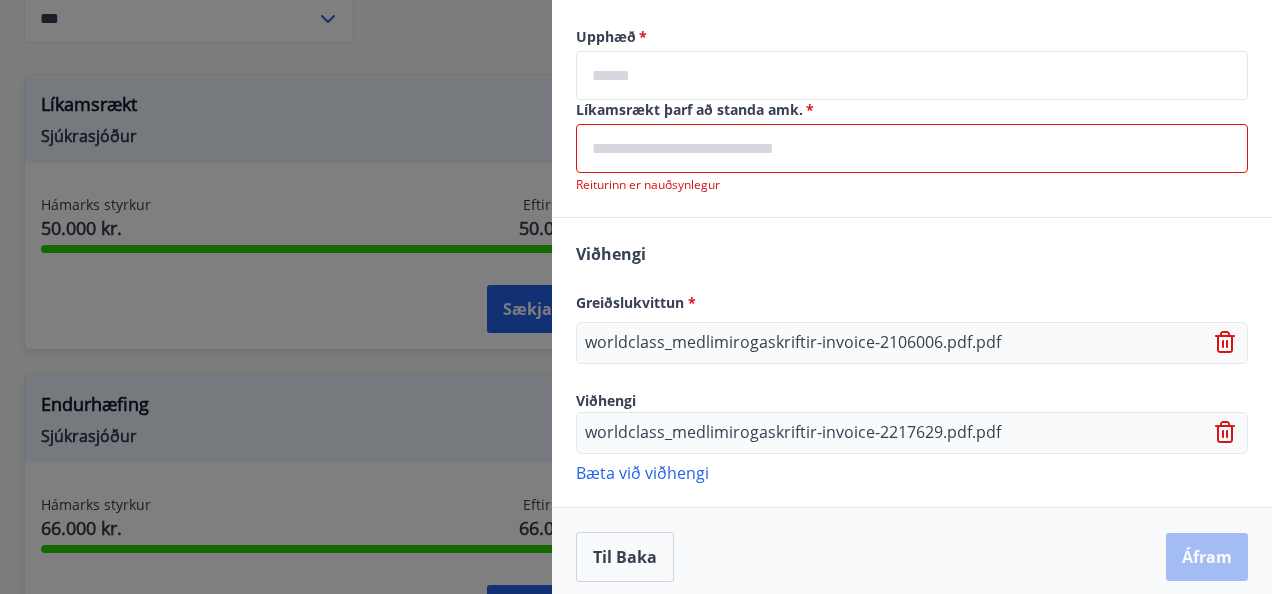 scroll, scrollTop: 893, scrollLeft: 0, axis: vertical 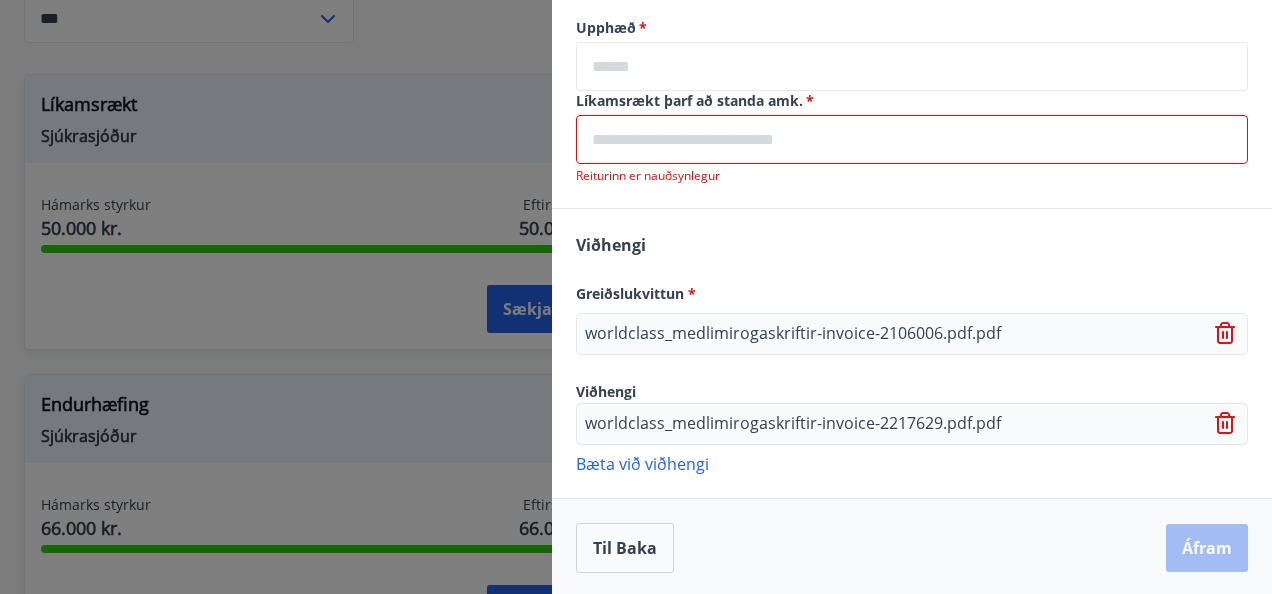 click 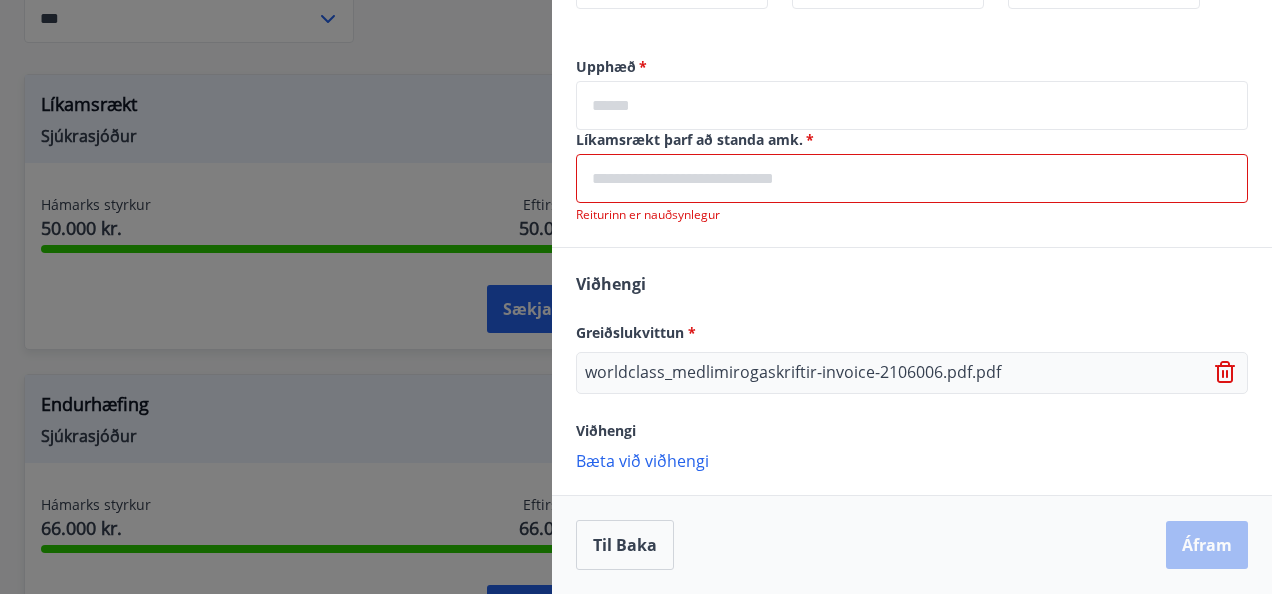 scroll, scrollTop: 852, scrollLeft: 0, axis: vertical 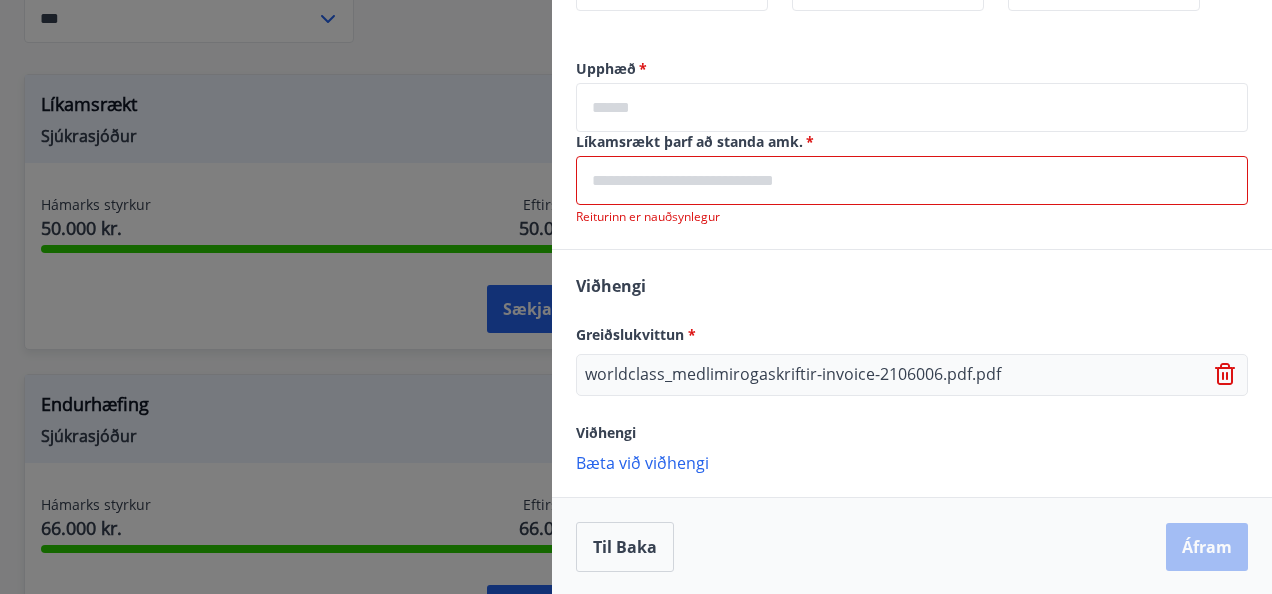 click on "Bæta við viðhengi" at bounding box center [912, 462] 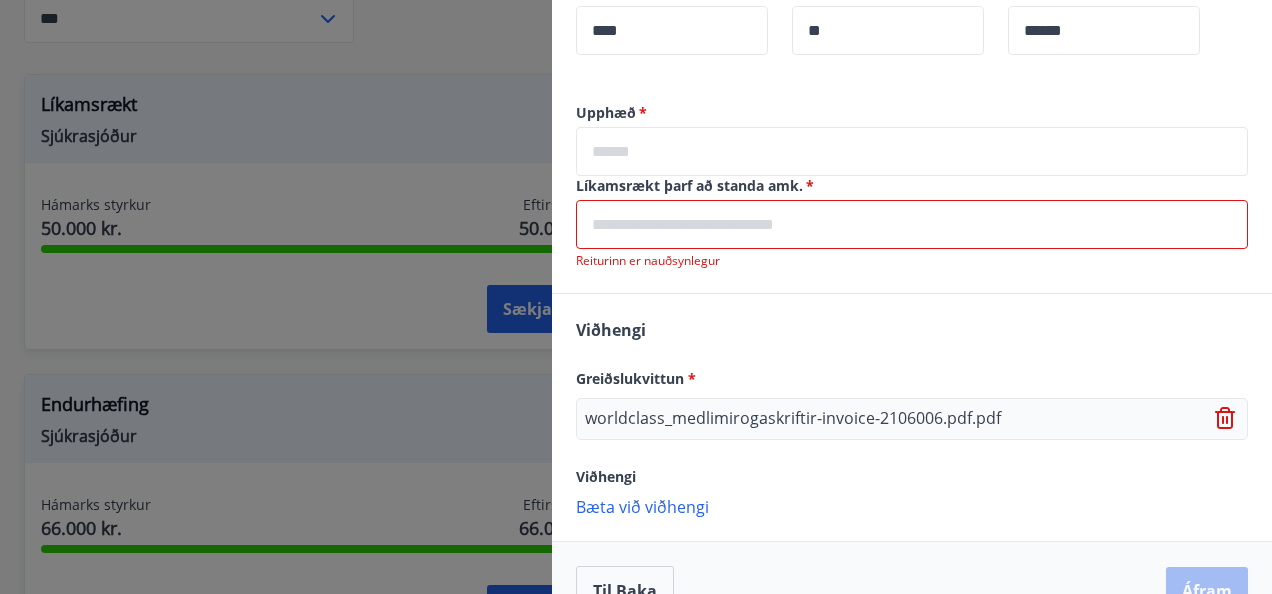 scroll, scrollTop: 852, scrollLeft: 0, axis: vertical 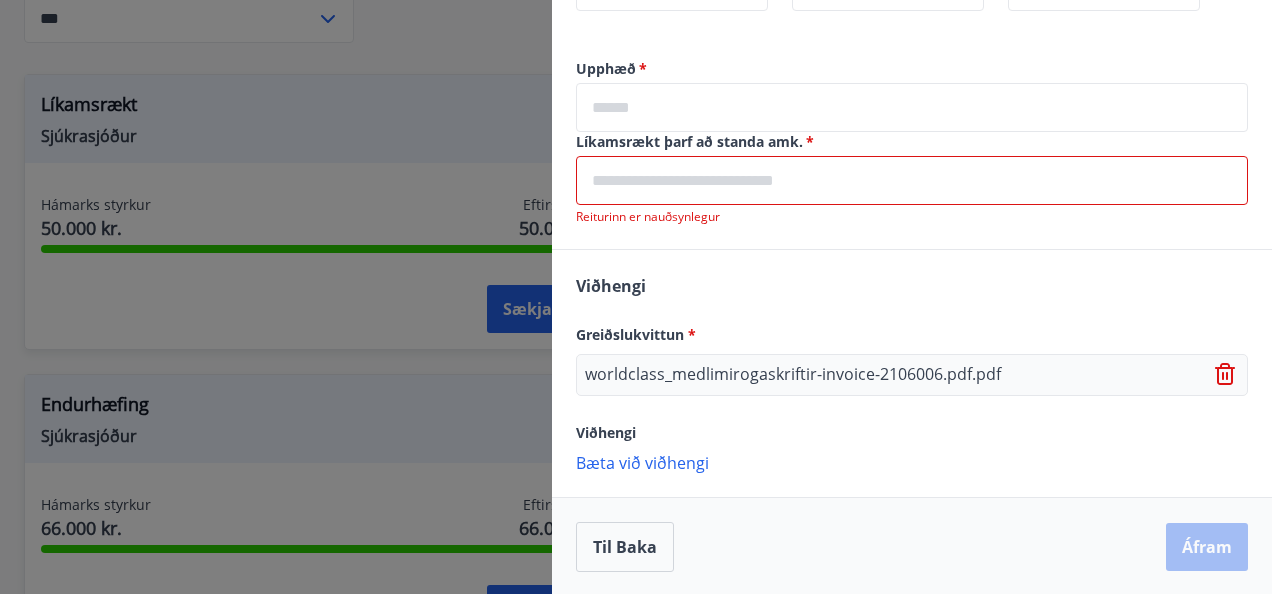 click on "Bæta við viðhengi" at bounding box center [912, 462] 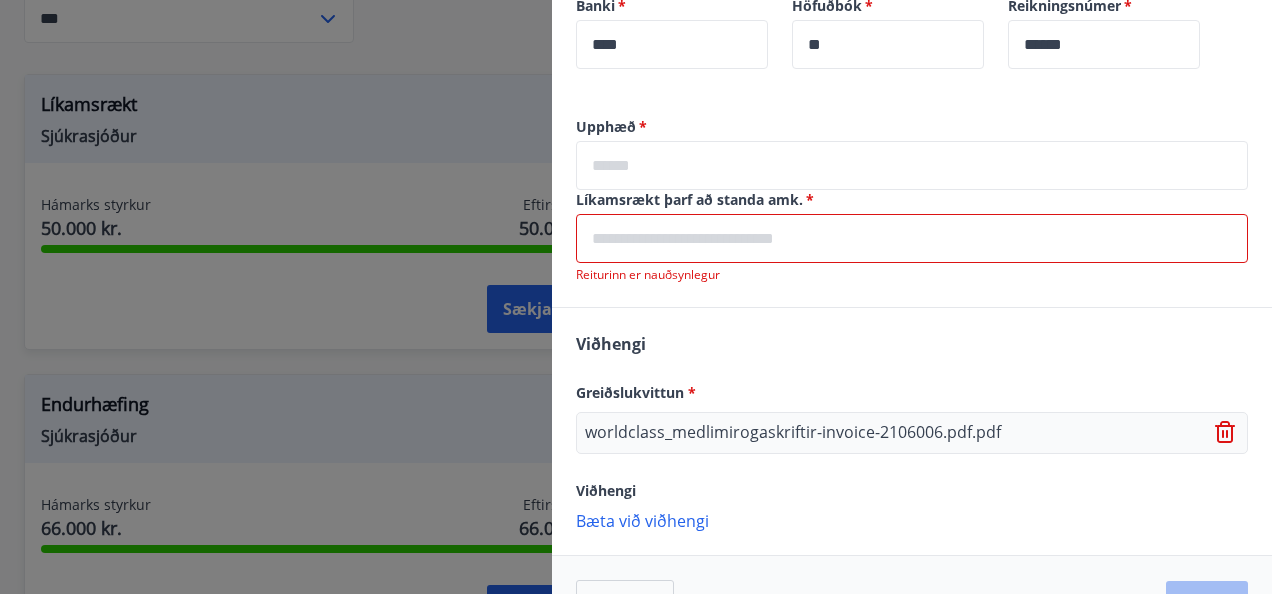 scroll, scrollTop: 852, scrollLeft: 0, axis: vertical 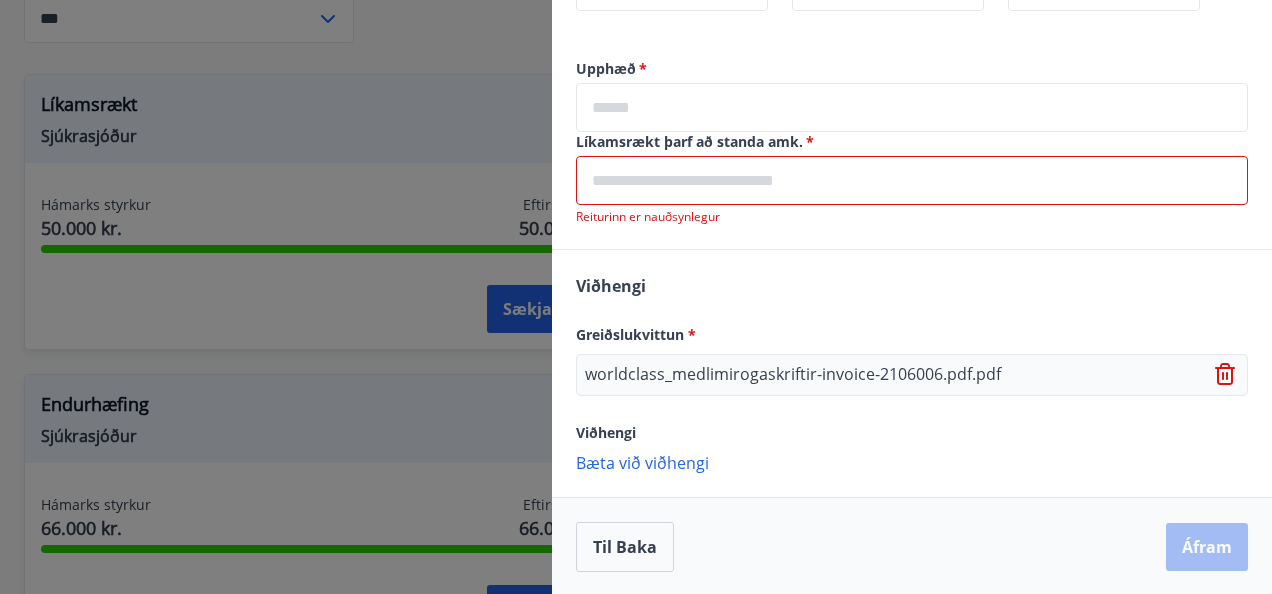 click on "Viðhengi Greiðslukvittun   * worldclass_medlimirogaskriftir-invoice-2106006.pdf.pdf Viðhengi Bæta við viðhengi {error_attachment_undefined}" at bounding box center (912, 373) 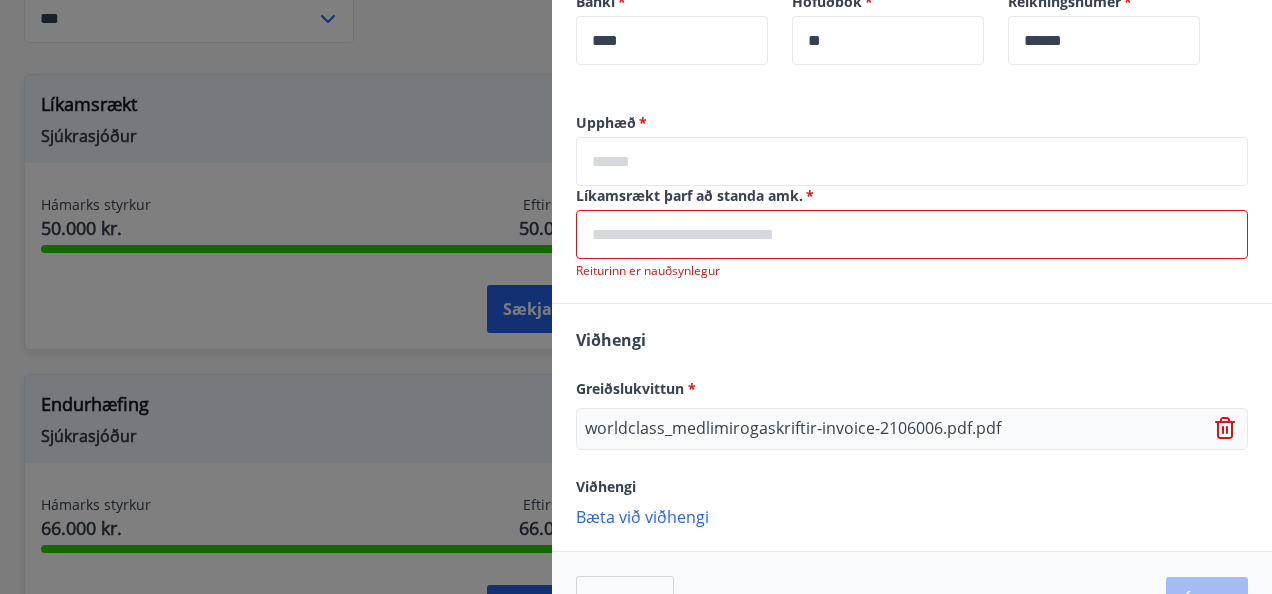 scroll, scrollTop: 852, scrollLeft: 0, axis: vertical 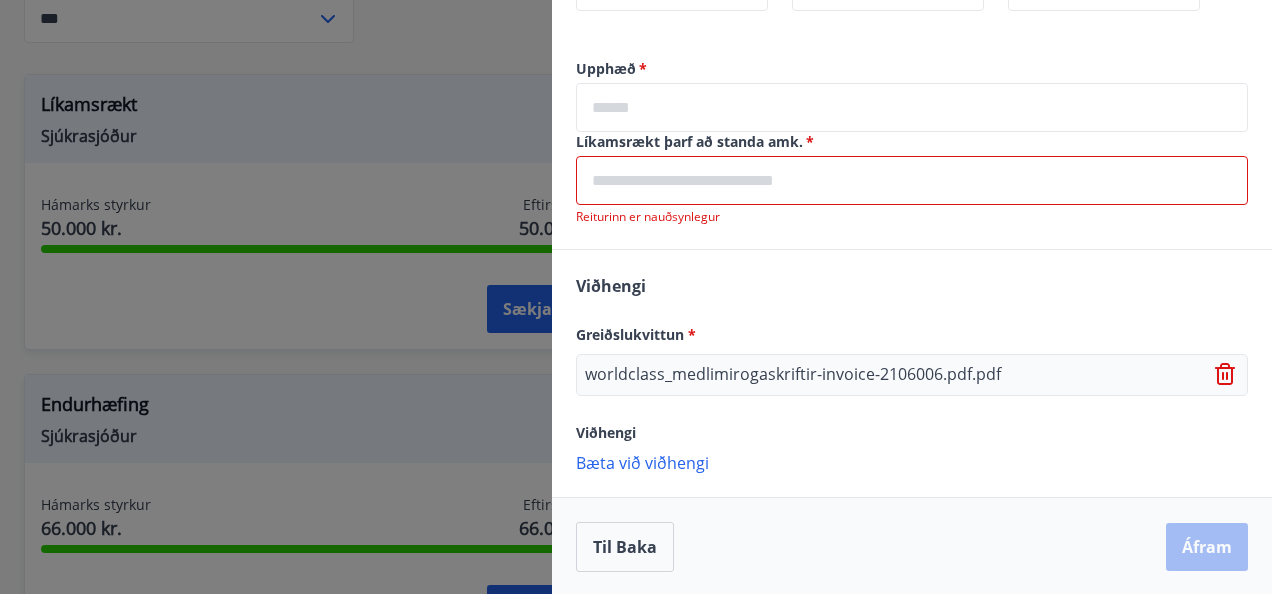 click 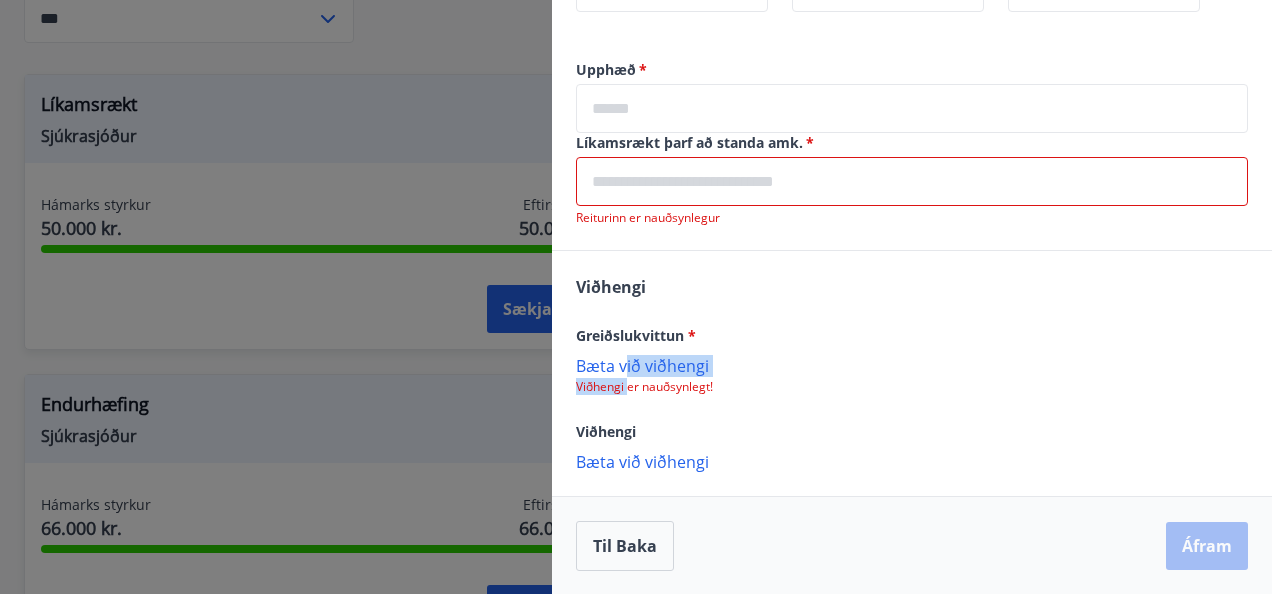 drag, startPoint x: 628, startPoint y: 380, endPoint x: 624, endPoint y: 362, distance: 18.439089 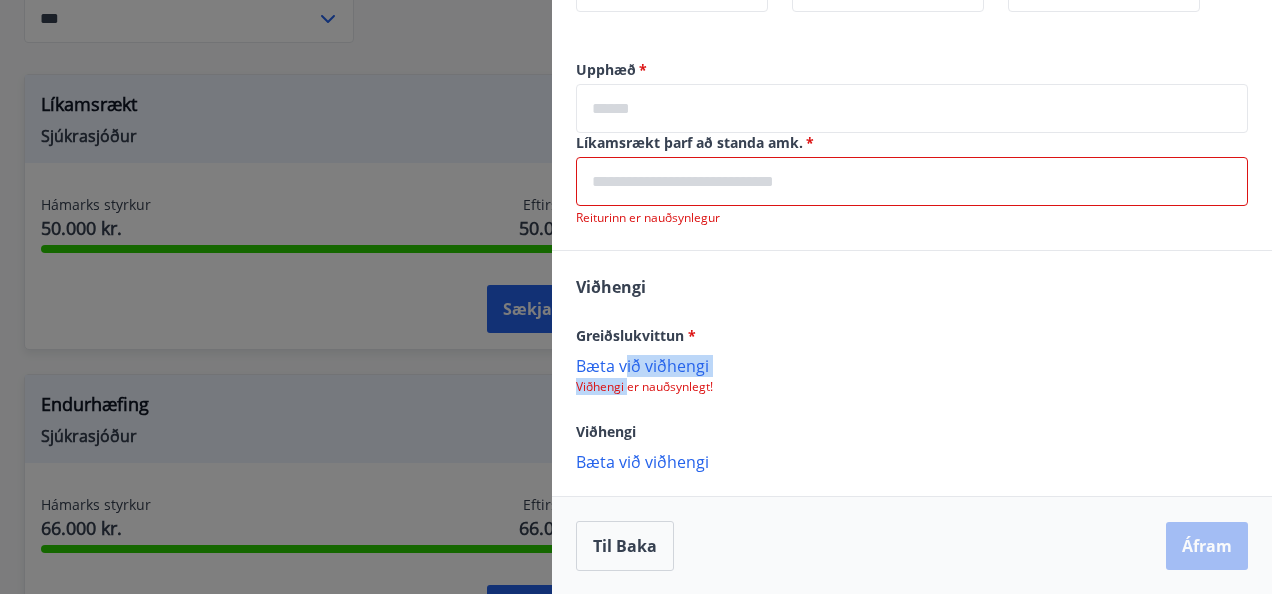 click on "Bæta við viðhengi Viðhengi er nauðsynlegt!" at bounding box center (912, 375) 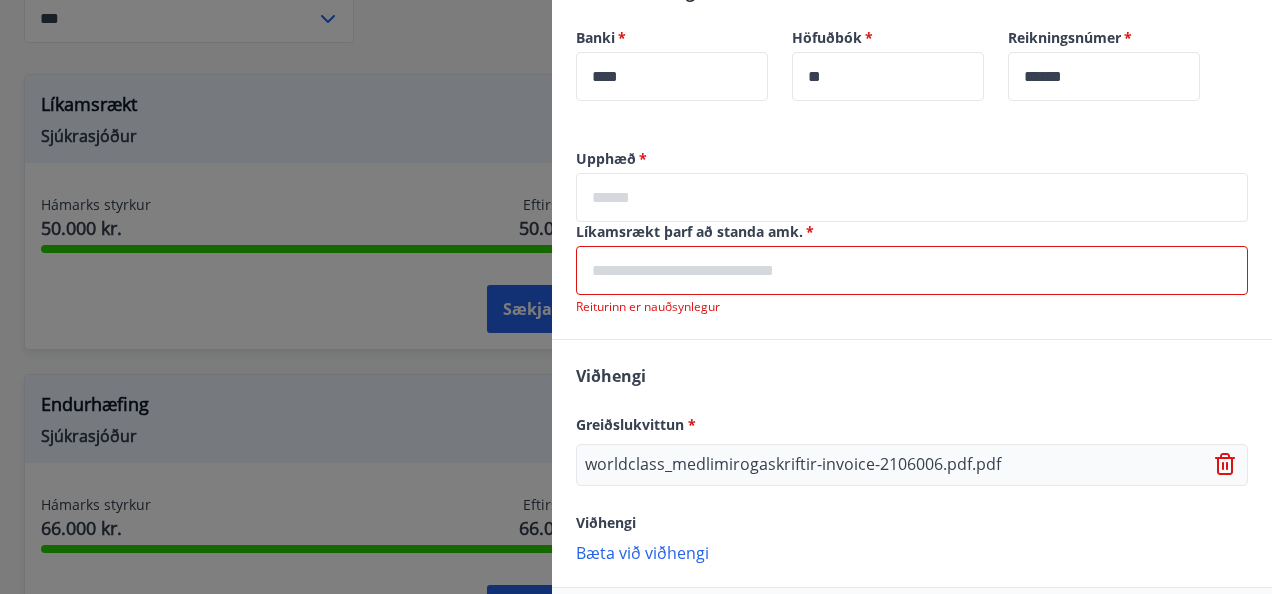 scroll, scrollTop: 852, scrollLeft: 0, axis: vertical 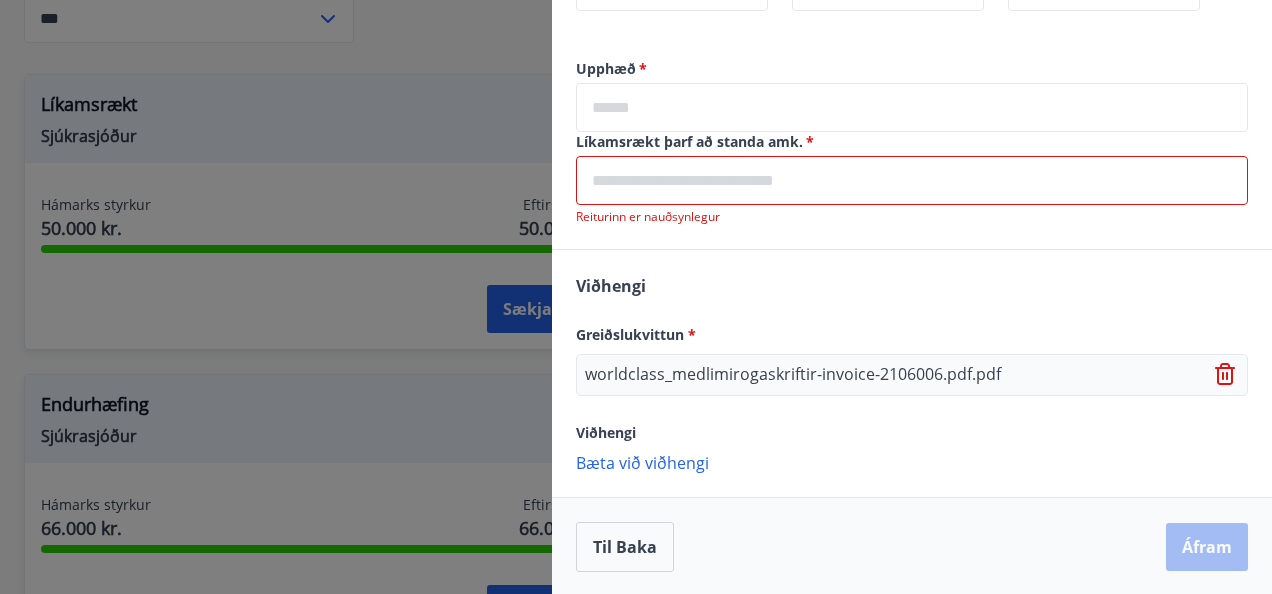click on "Greiðslukvittun   *" at bounding box center [636, 334] 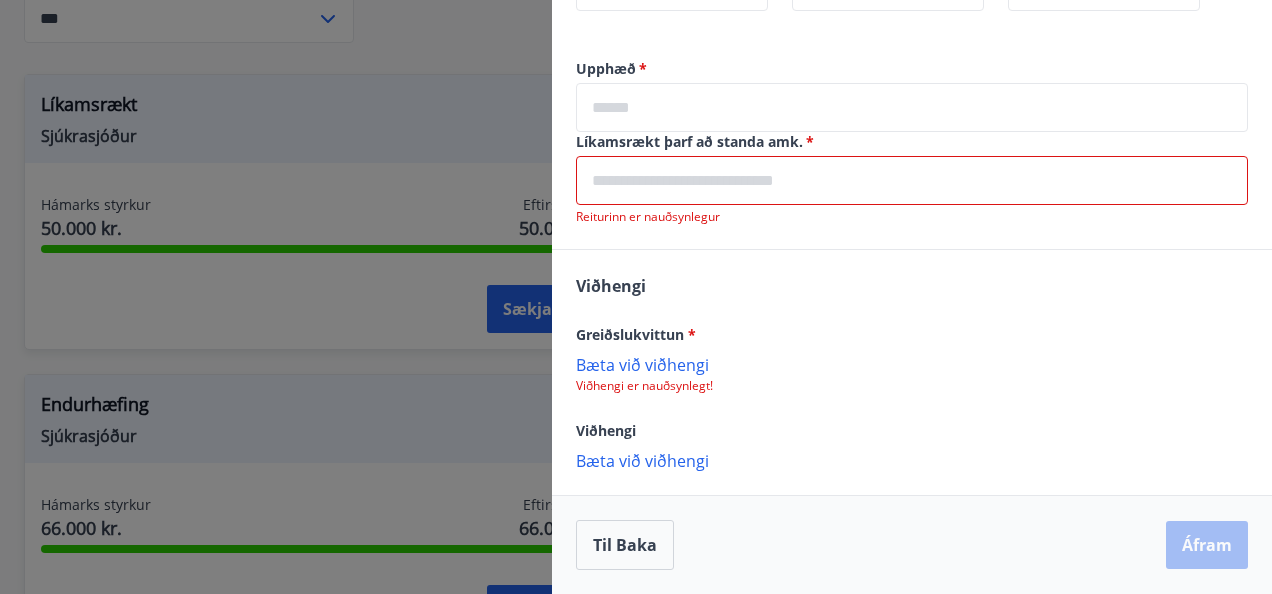 scroll, scrollTop: 851, scrollLeft: 0, axis: vertical 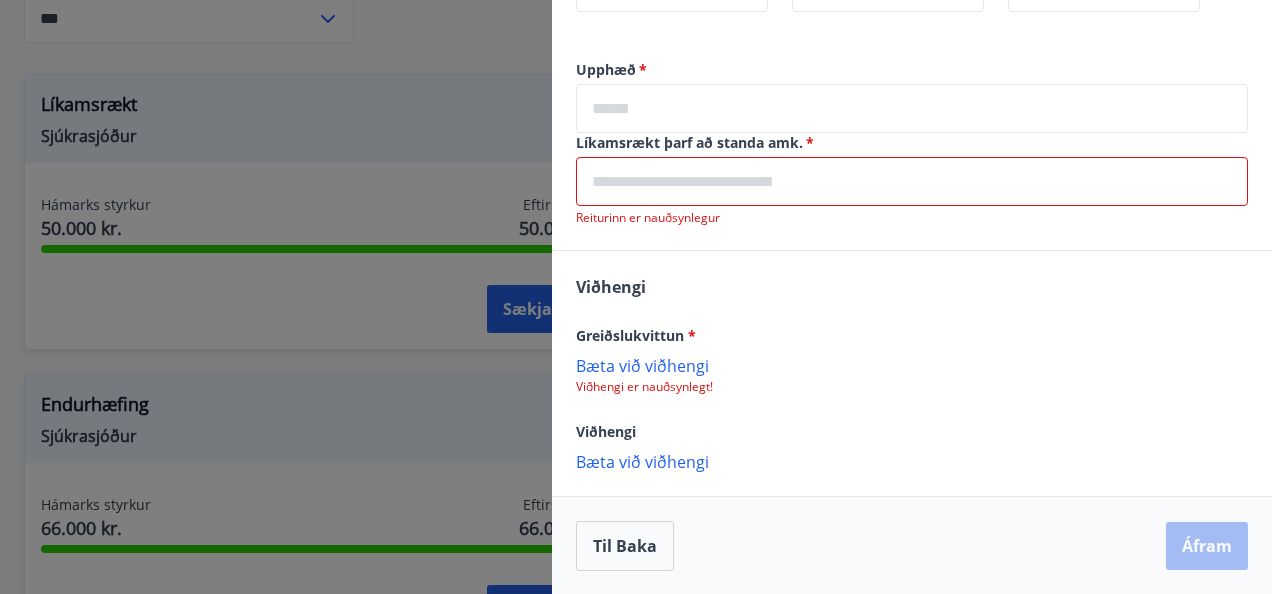 click on "Bæta við viðhengi" at bounding box center [912, 365] 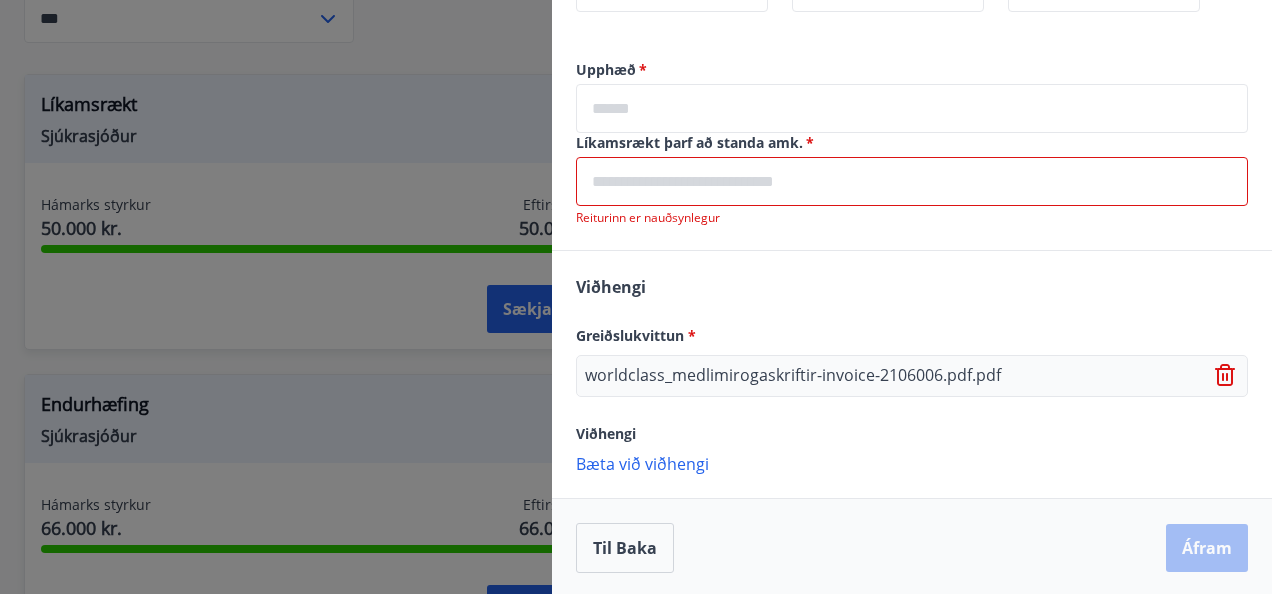 scroll, scrollTop: 852, scrollLeft: 0, axis: vertical 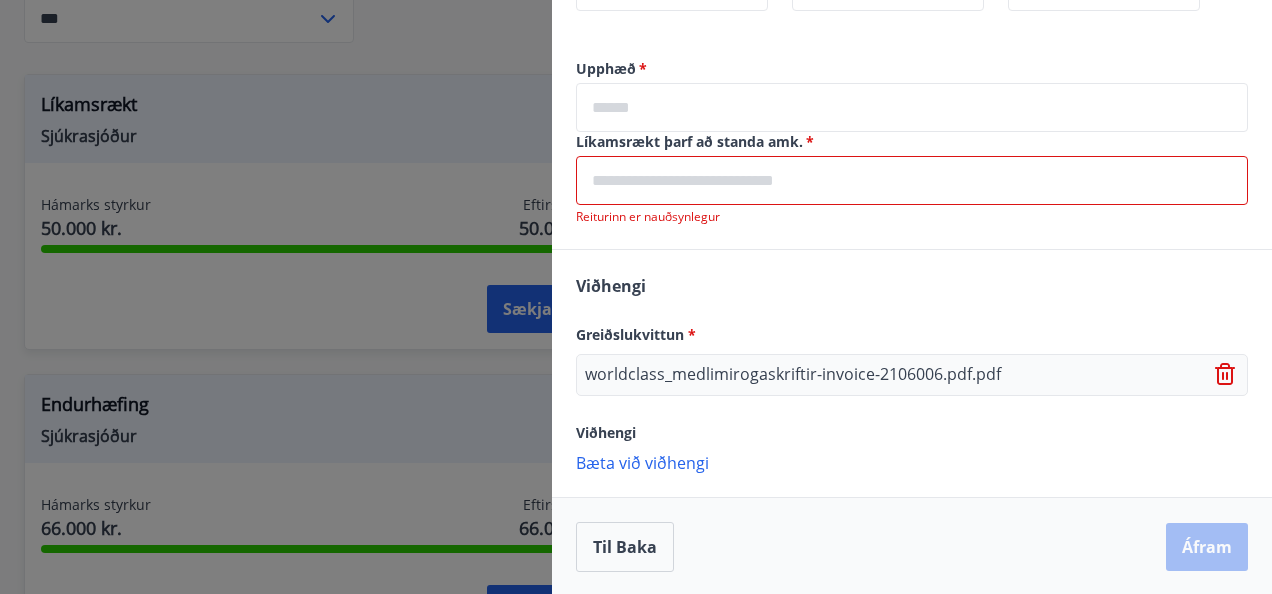 click on "Bæta við viðhengi" at bounding box center (912, 462) 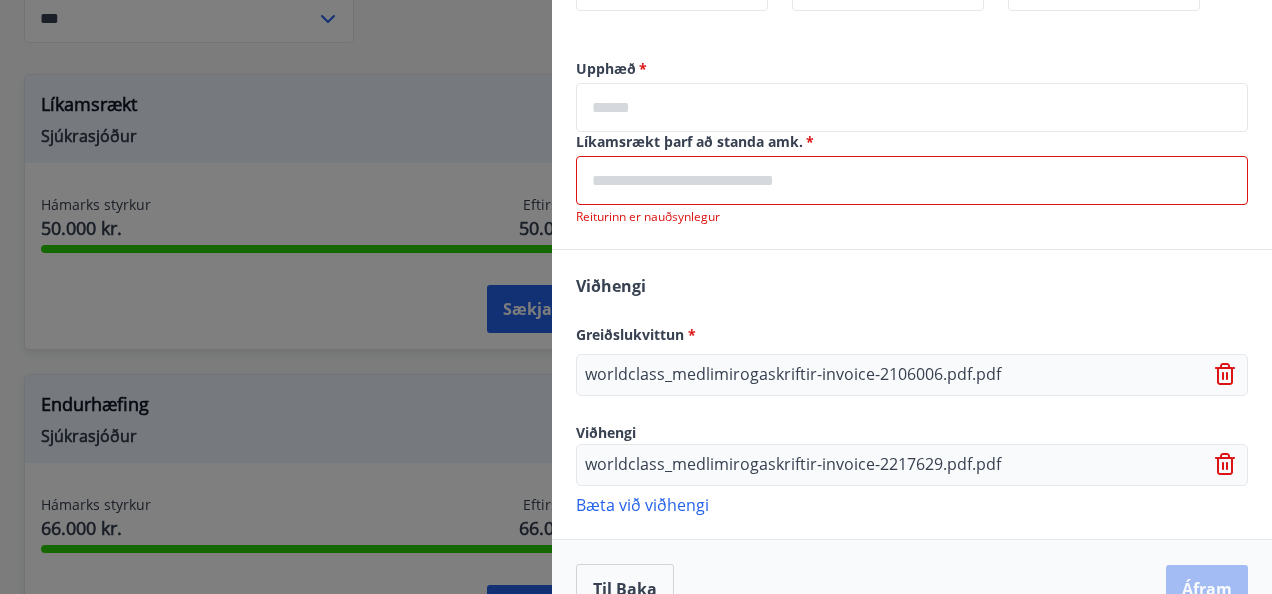 click on "Bæta við viðhengi" at bounding box center [912, 504] 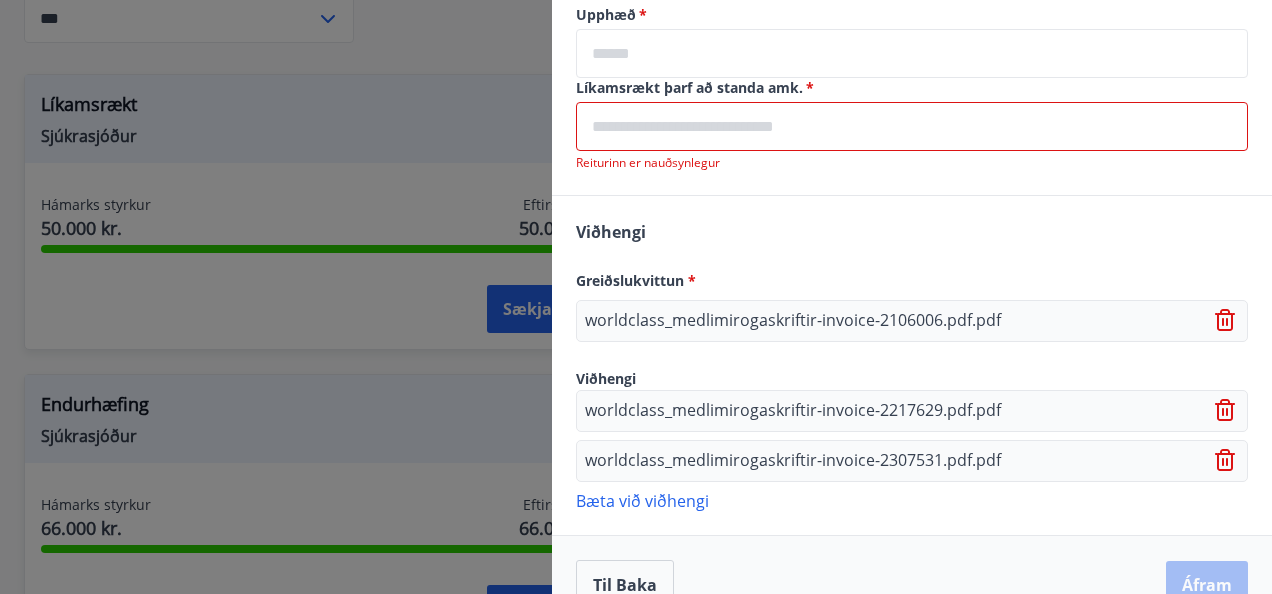 scroll, scrollTop: 943, scrollLeft: 0, axis: vertical 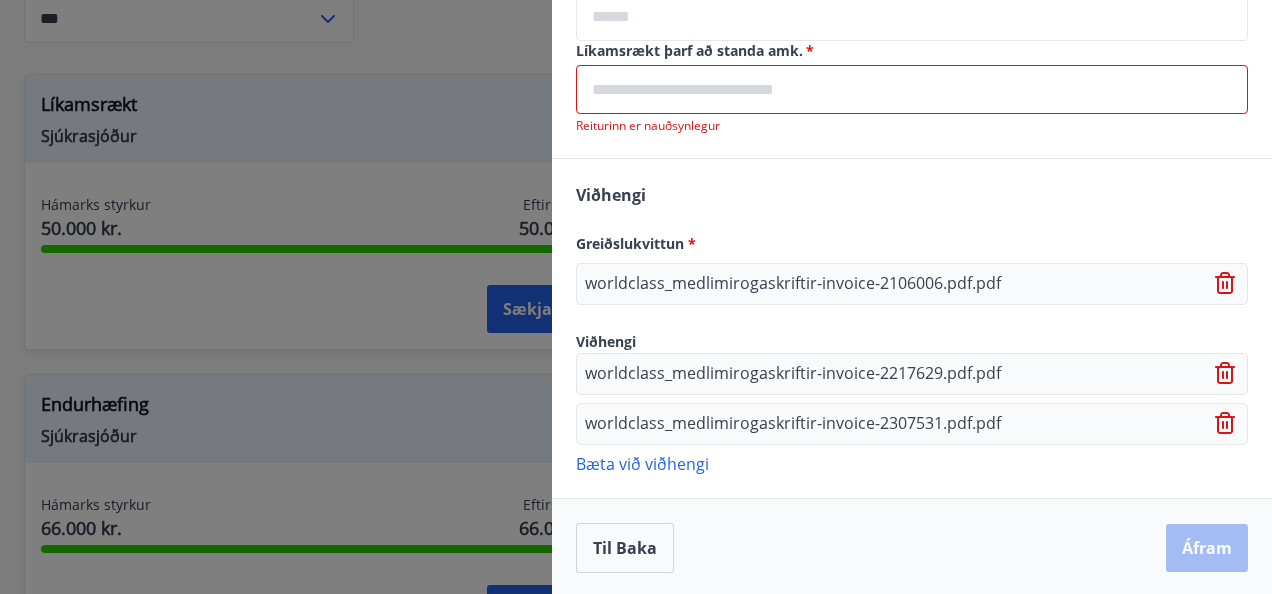 click on "Bæta við viðhengi" at bounding box center (912, 463) 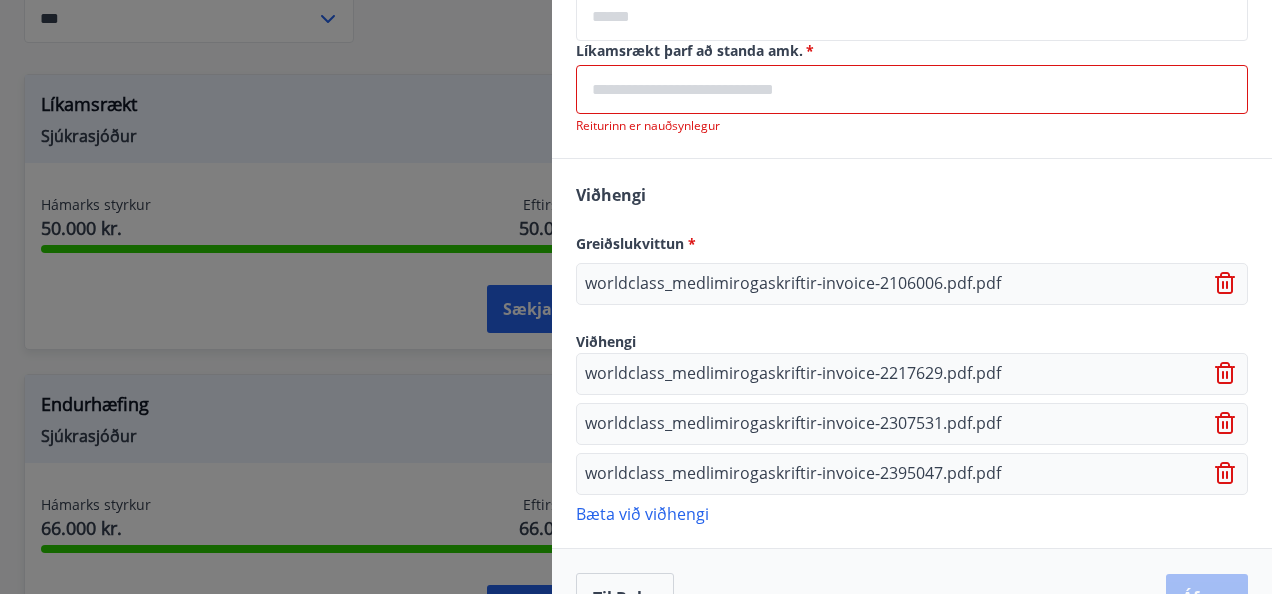 scroll, scrollTop: 992, scrollLeft: 0, axis: vertical 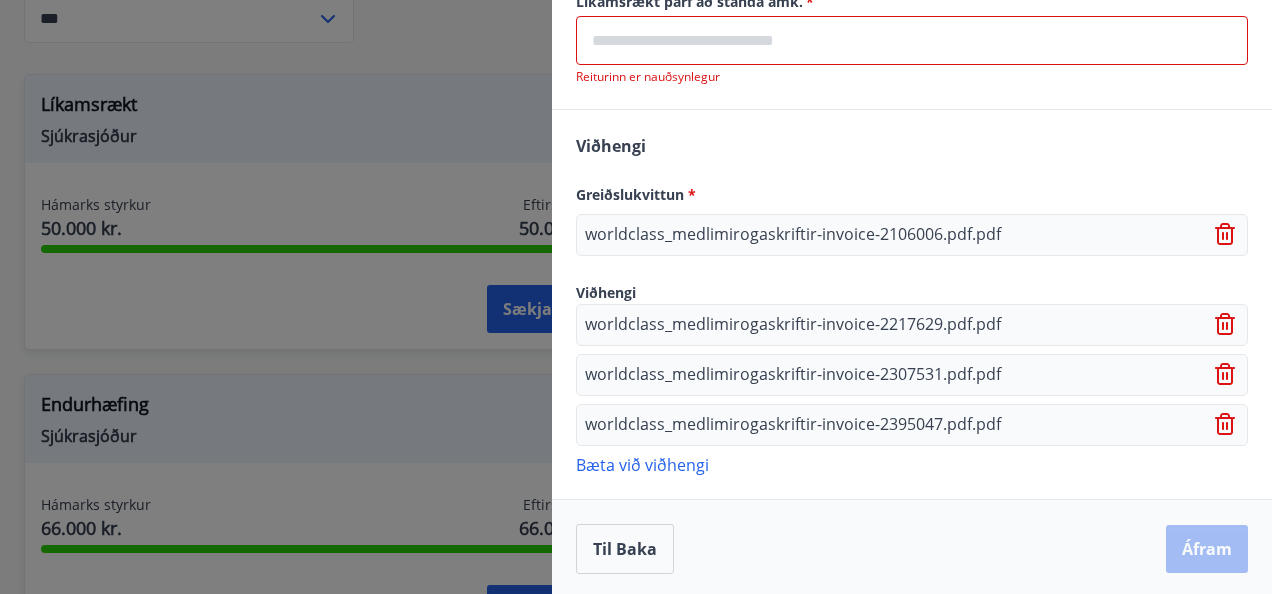 click on "Bæta við viðhengi" at bounding box center (912, 464) 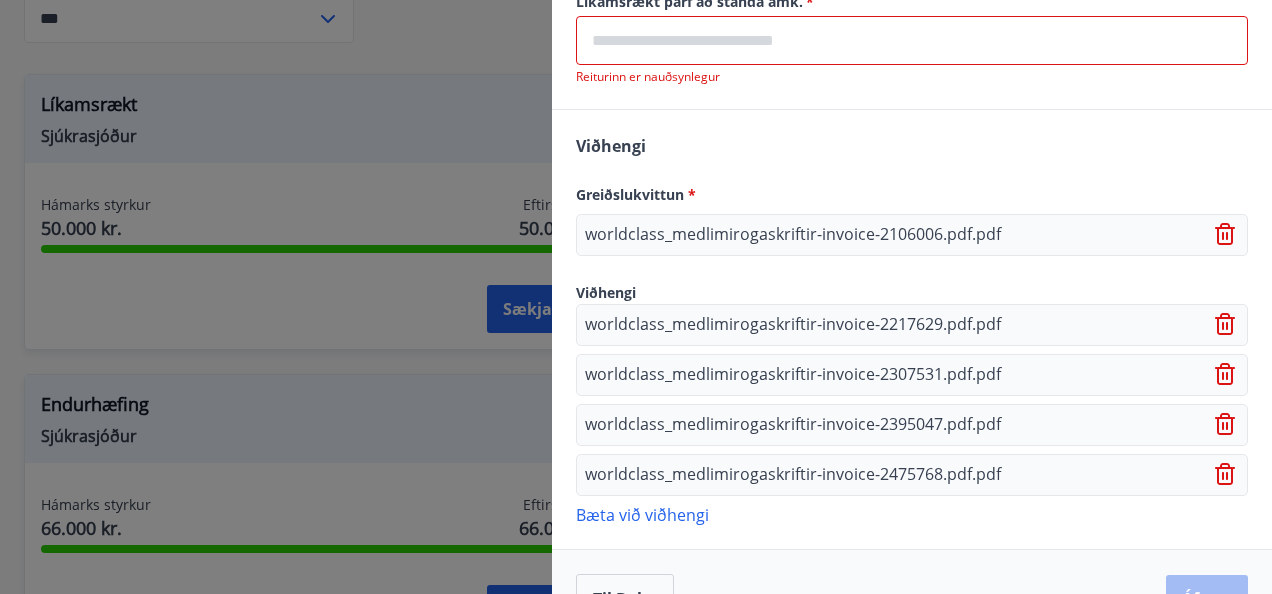 scroll, scrollTop: 1042, scrollLeft: 0, axis: vertical 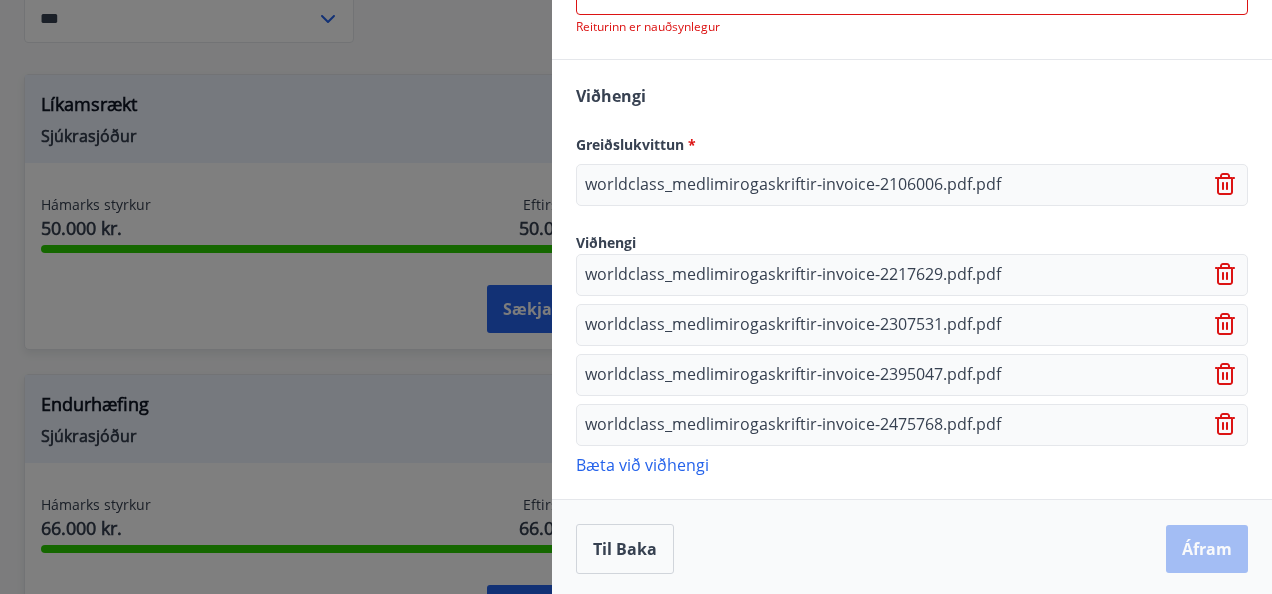 click on "Bæta við viðhengi" at bounding box center (912, 464) 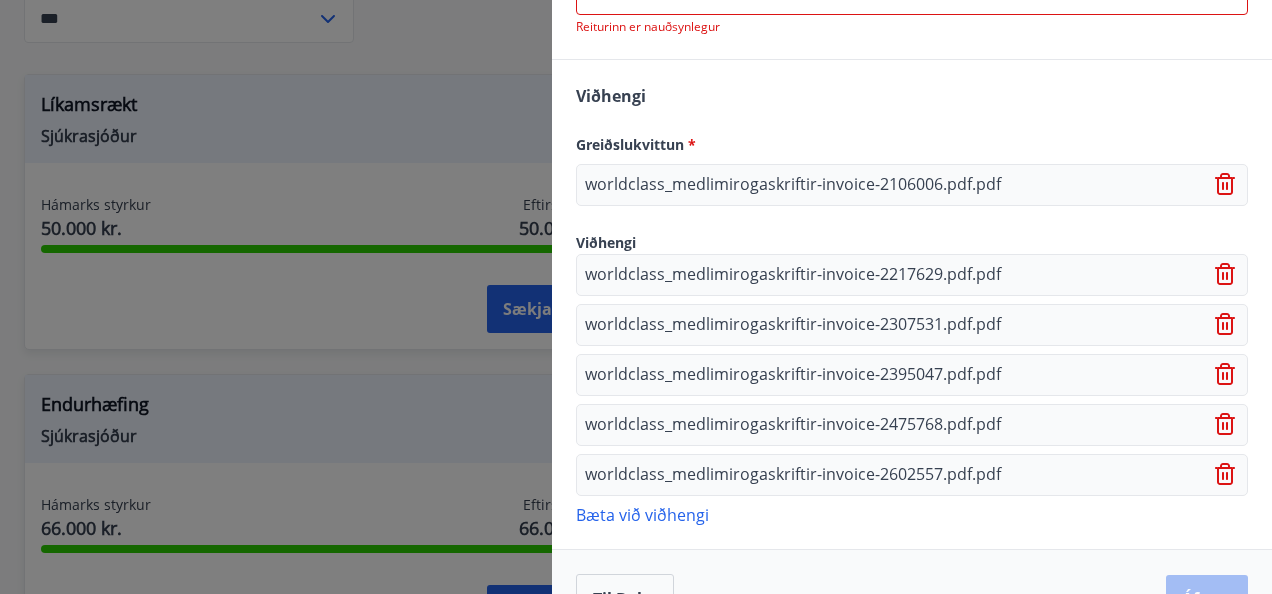 click on "Bæta við viðhengi" at bounding box center [912, 514] 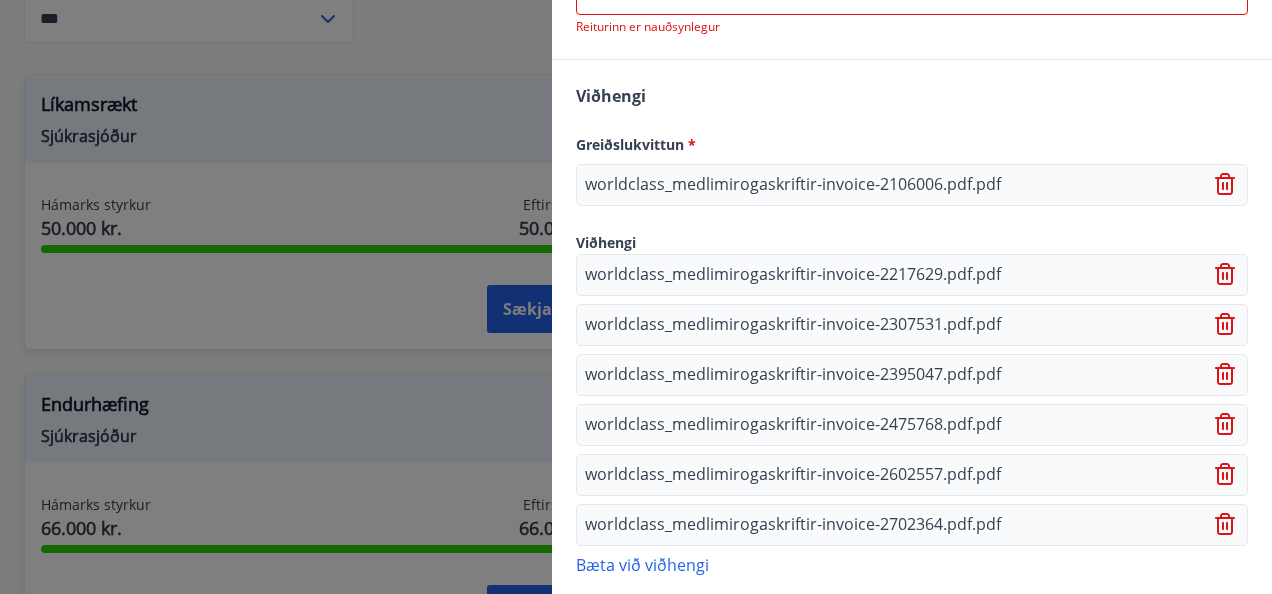 click on "Bæta við viðhengi" at bounding box center [912, 564] 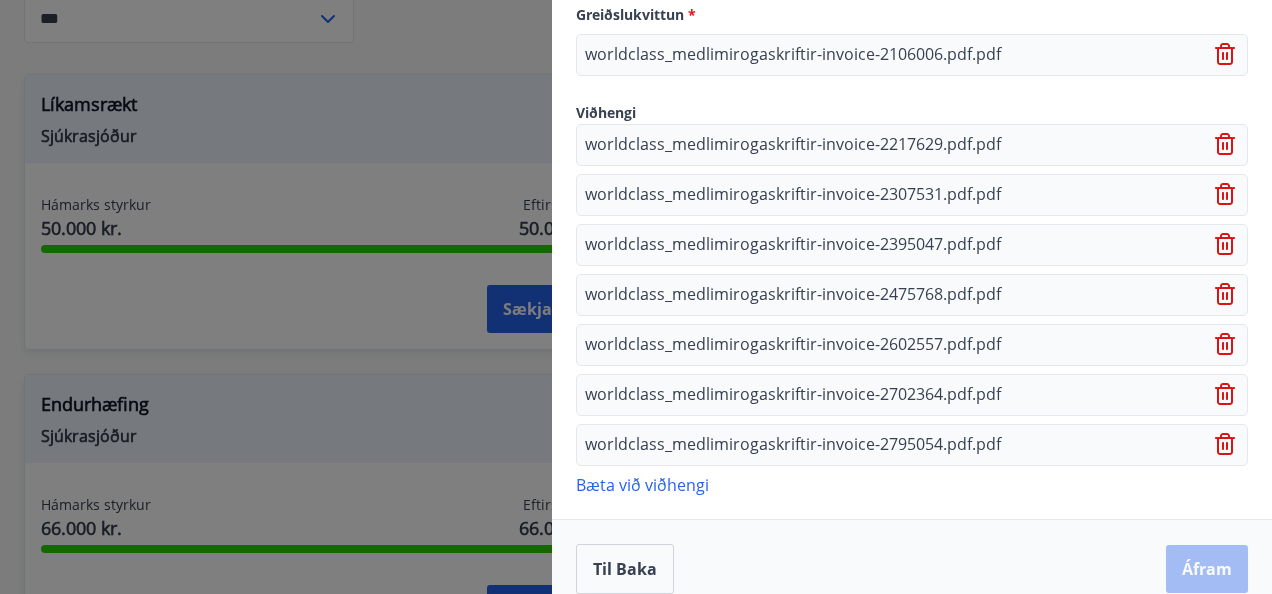 scroll, scrollTop: 1173, scrollLeft: 0, axis: vertical 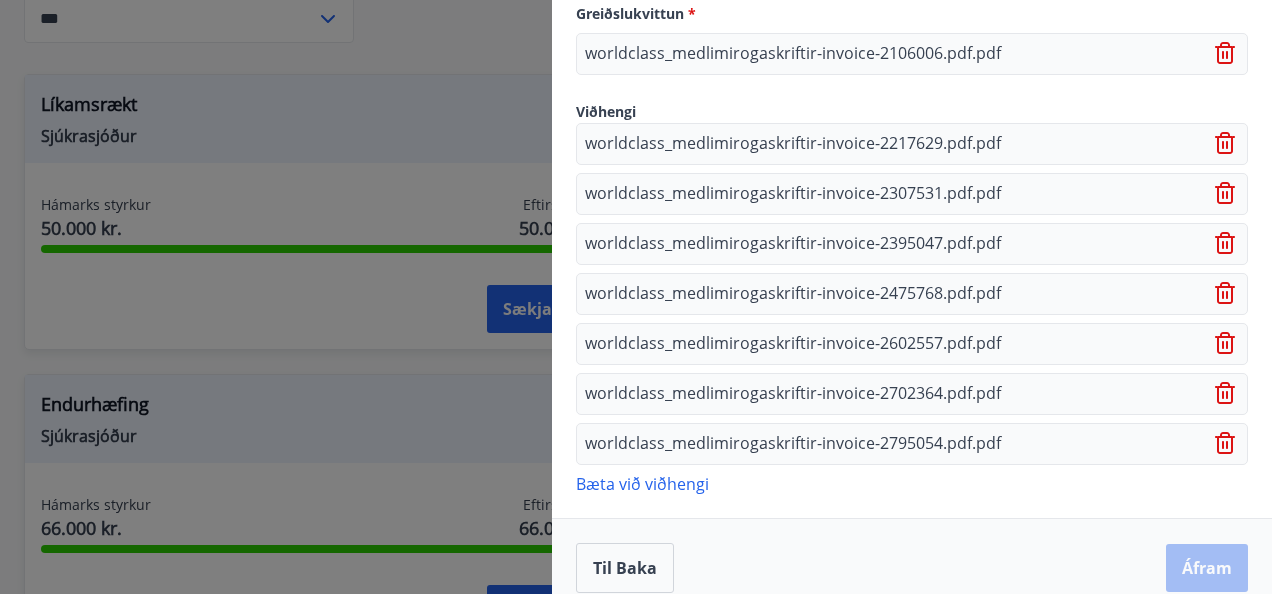 click on "Bæta við viðhengi" at bounding box center [912, 483] 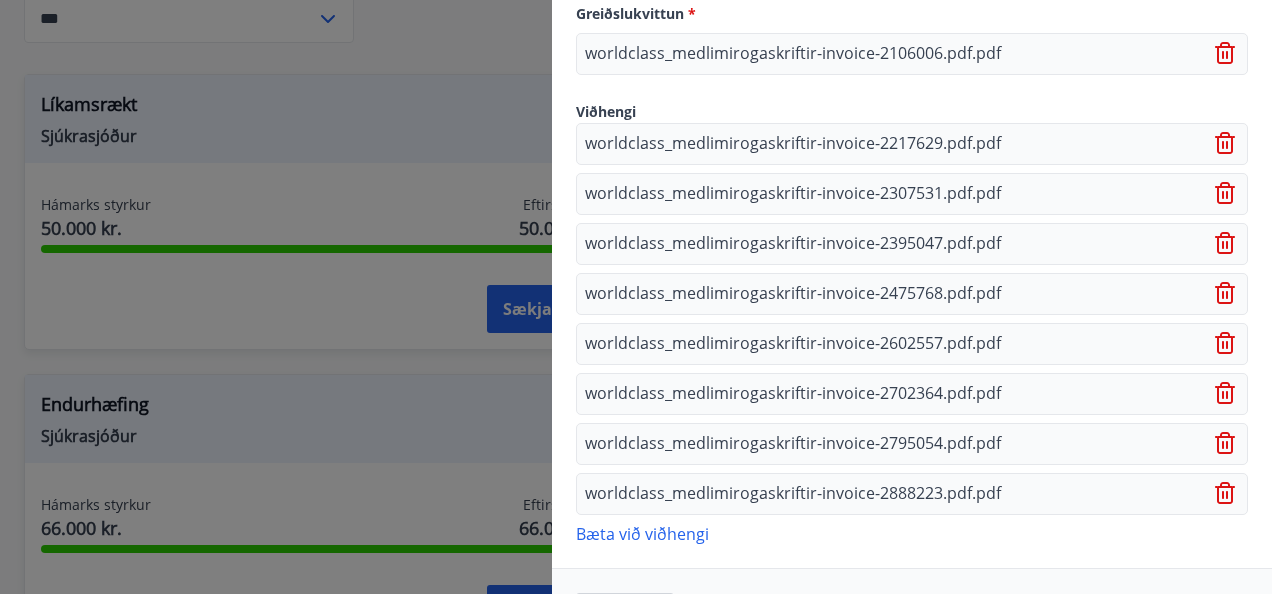 click on "Bæta við viðhengi" at bounding box center [912, 533] 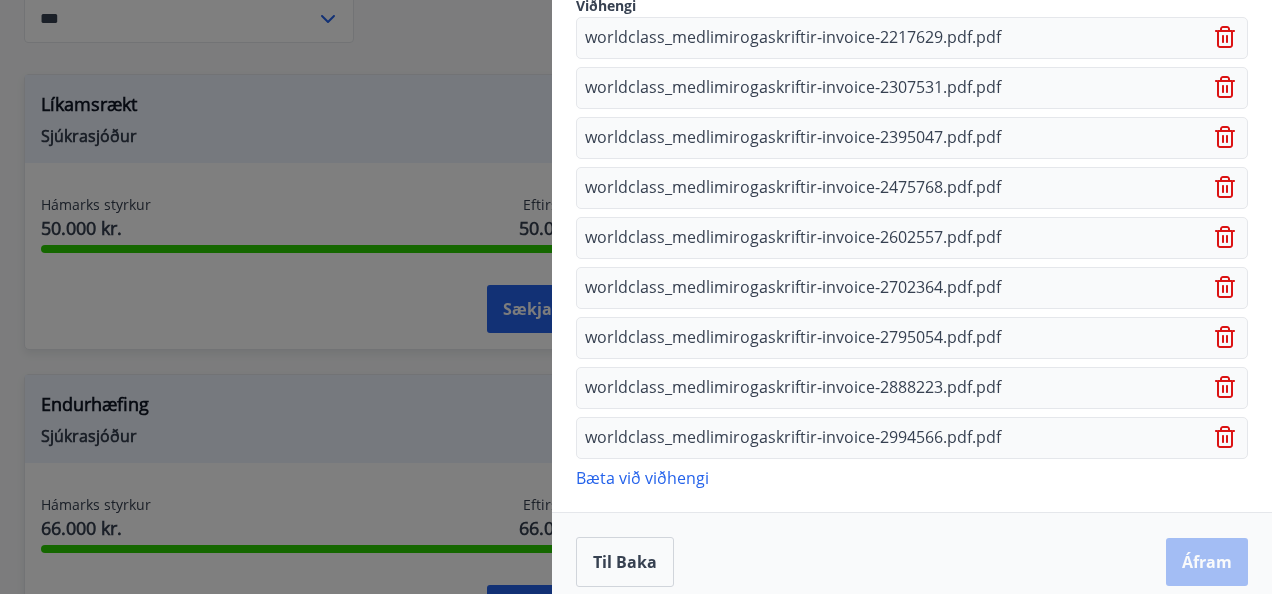 scroll, scrollTop: 1288, scrollLeft: 0, axis: vertical 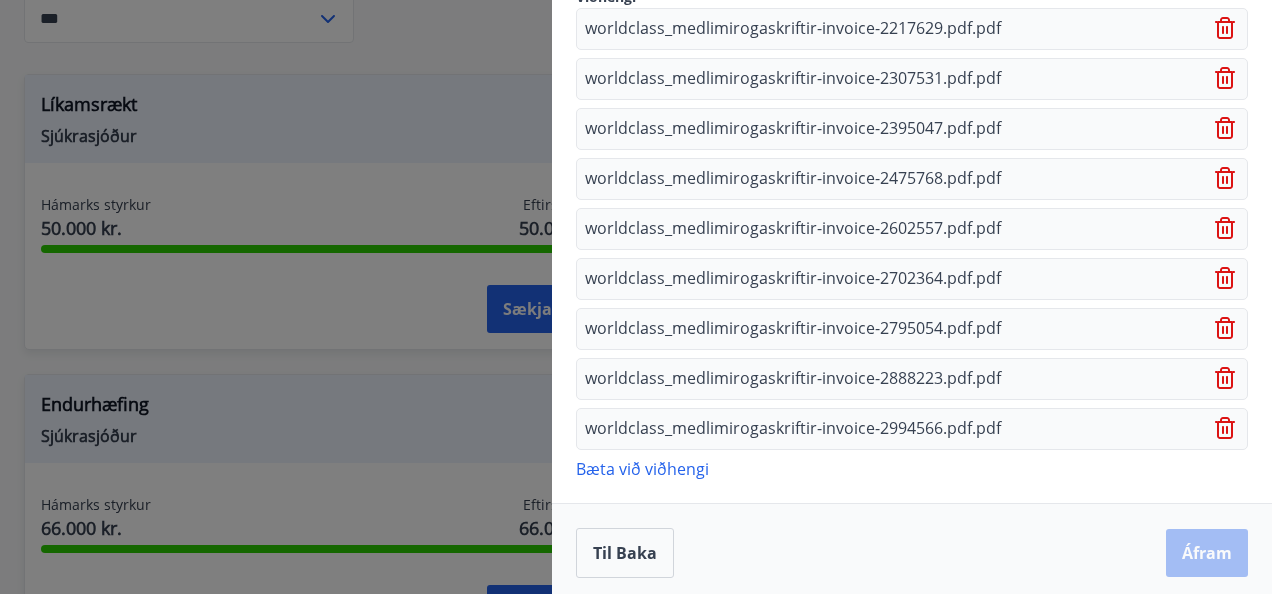 click on "Bæta við viðhengi" at bounding box center [912, 468] 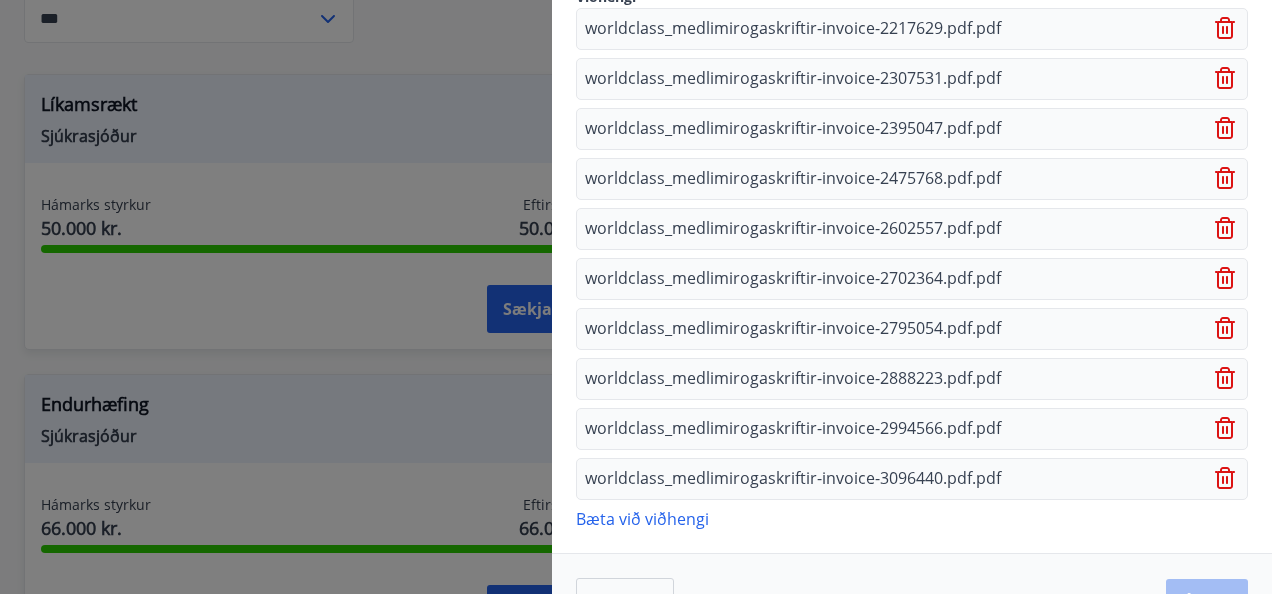 click on "Bæta við viðhengi" at bounding box center (912, 518) 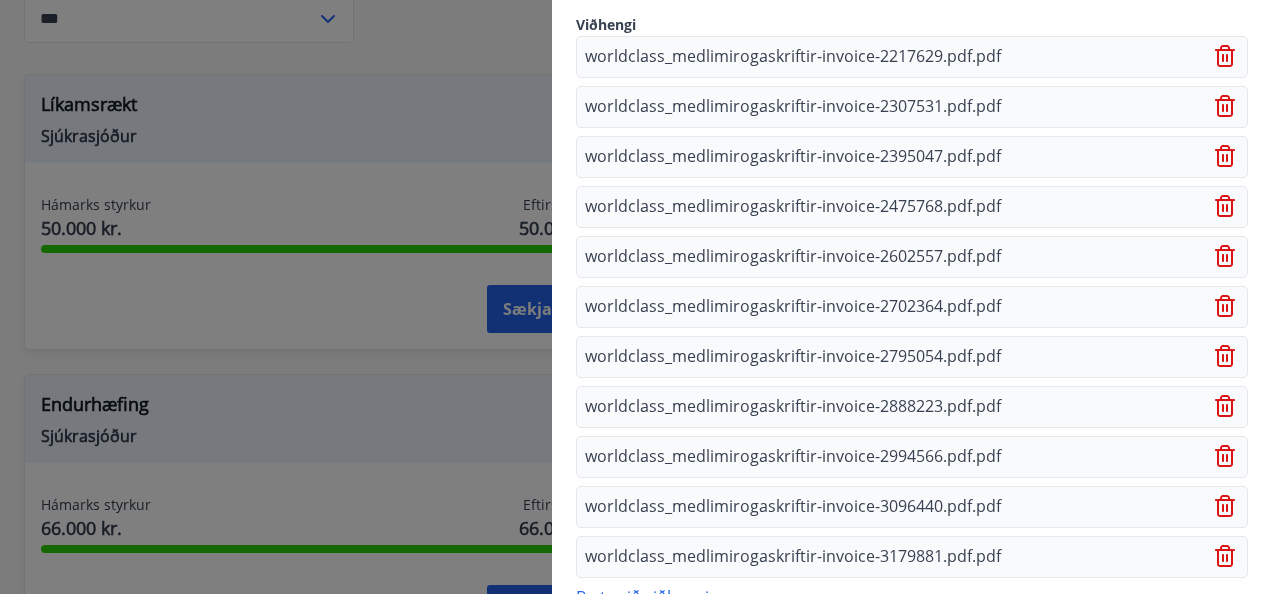 scroll, scrollTop: 1257, scrollLeft: 0, axis: vertical 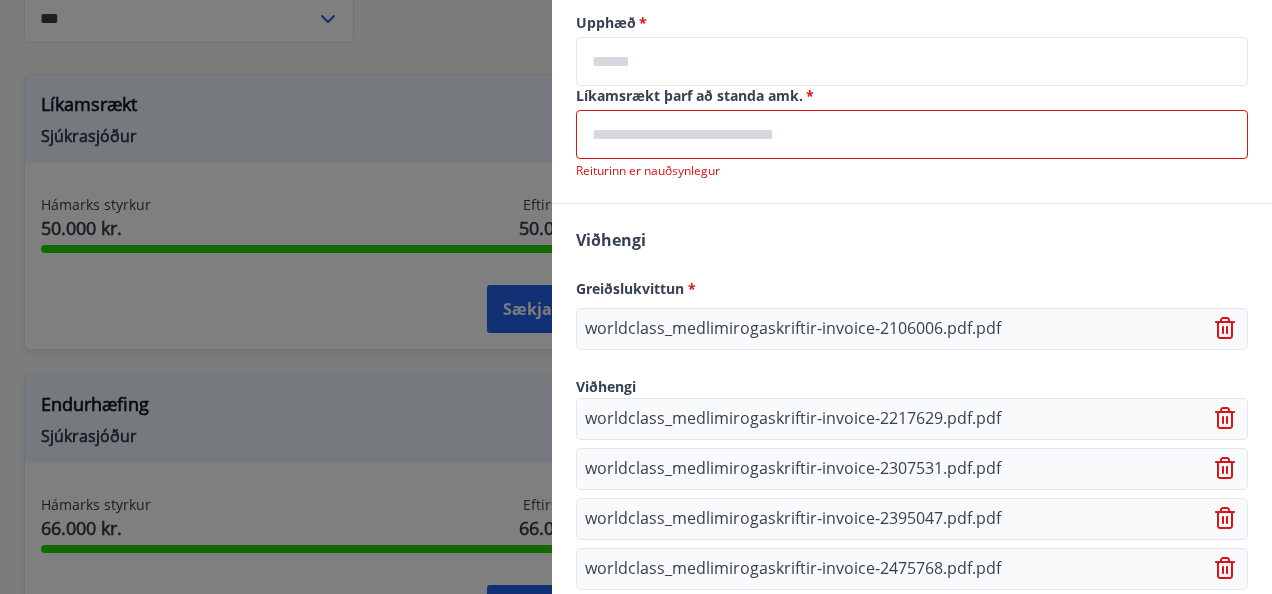 click at bounding box center (912, 134) 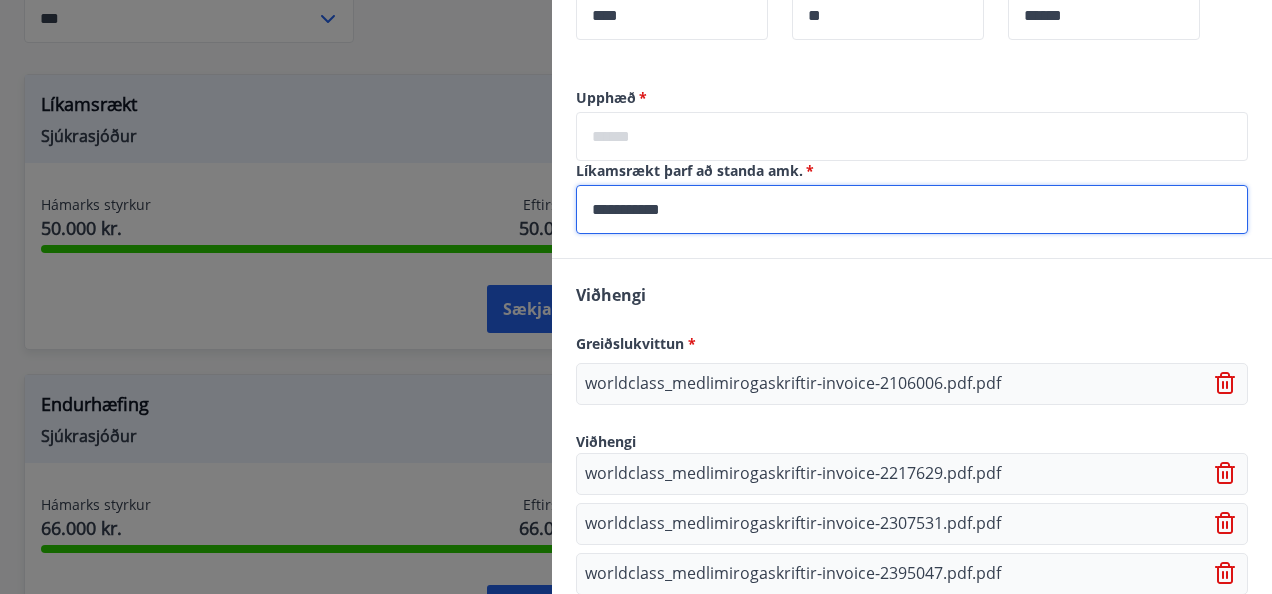 scroll, scrollTop: 822, scrollLeft: 0, axis: vertical 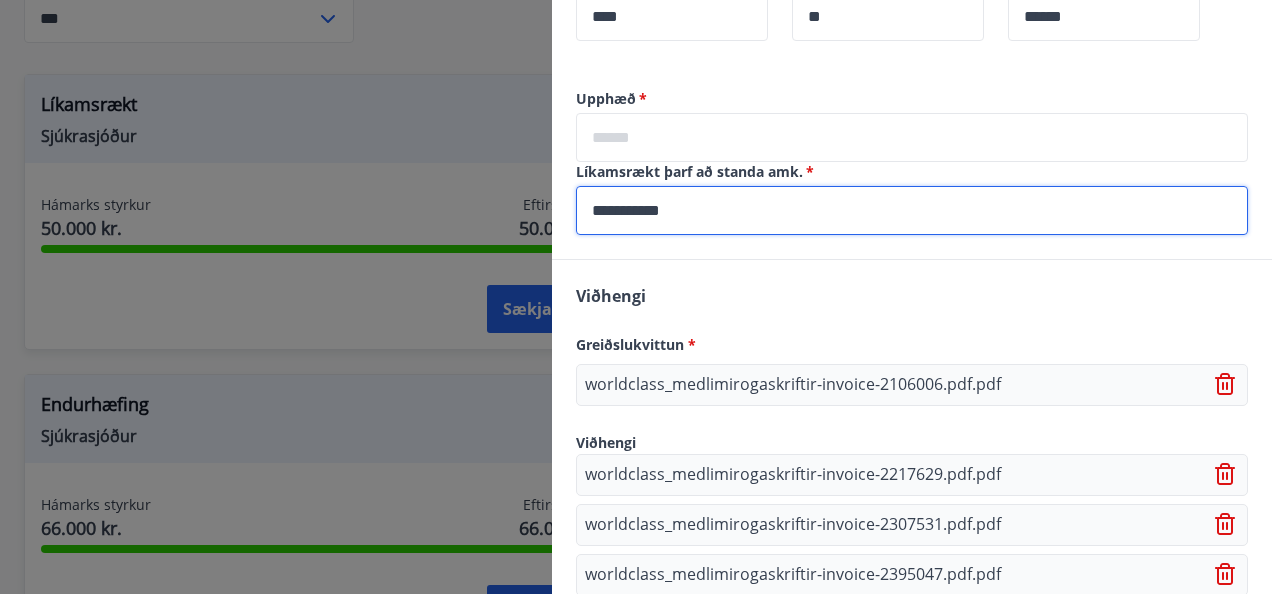 type on "**********" 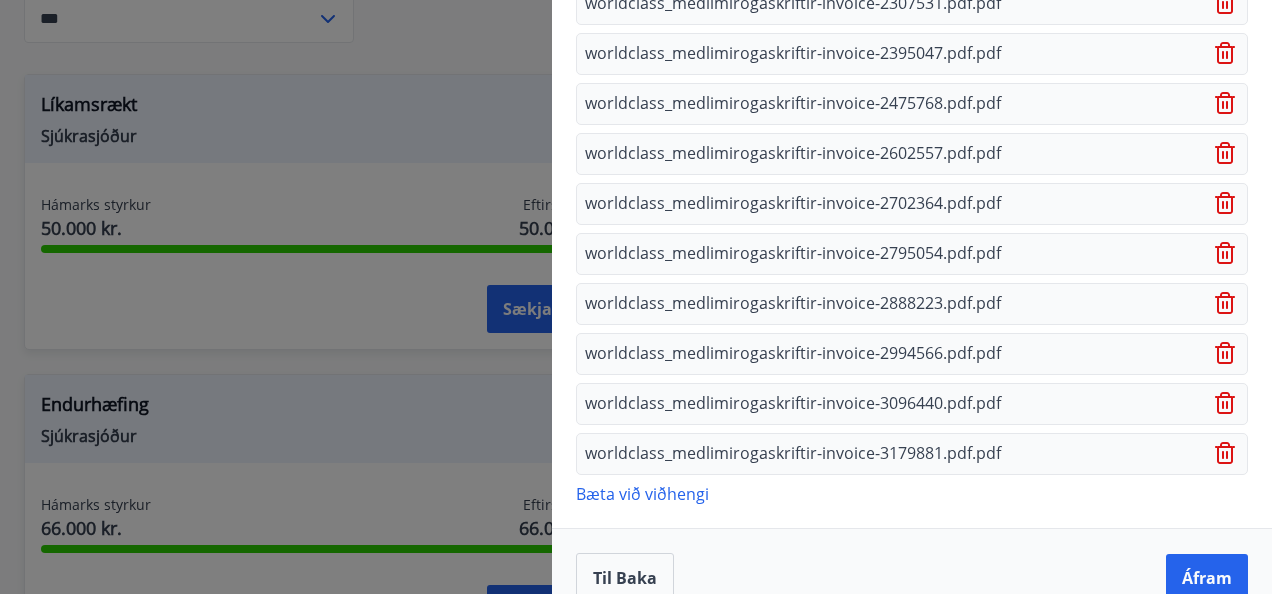 scroll, scrollTop: 1367, scrollLeft: 0, axis: vertical 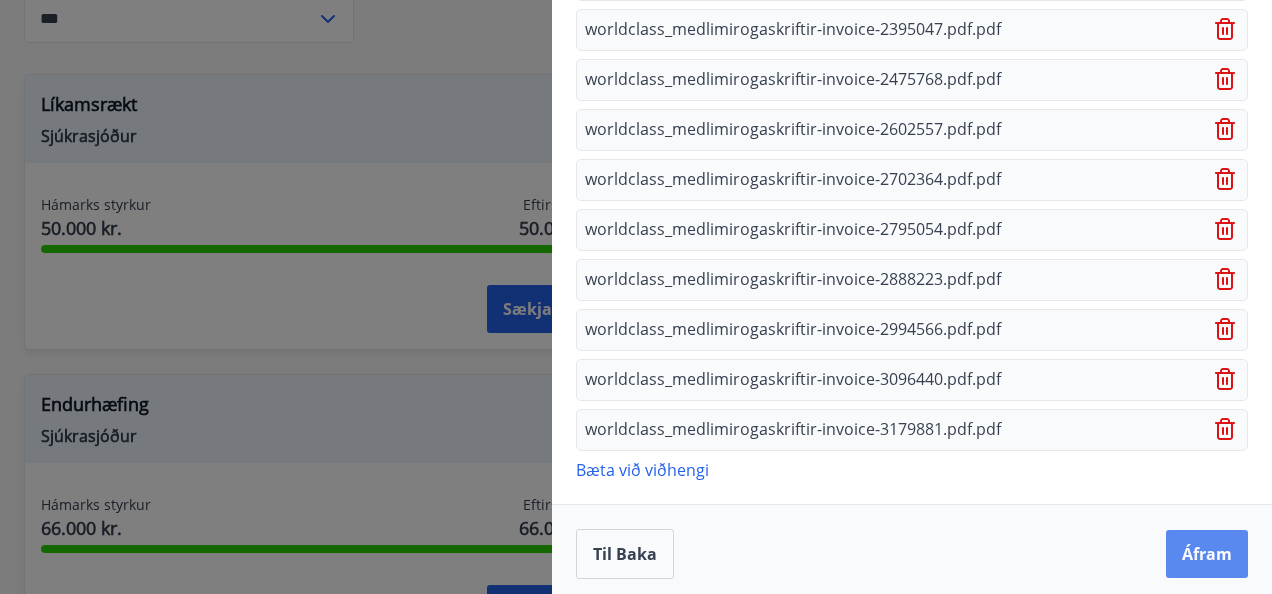 click on "Áfram" at bounding box center (1207, 554) 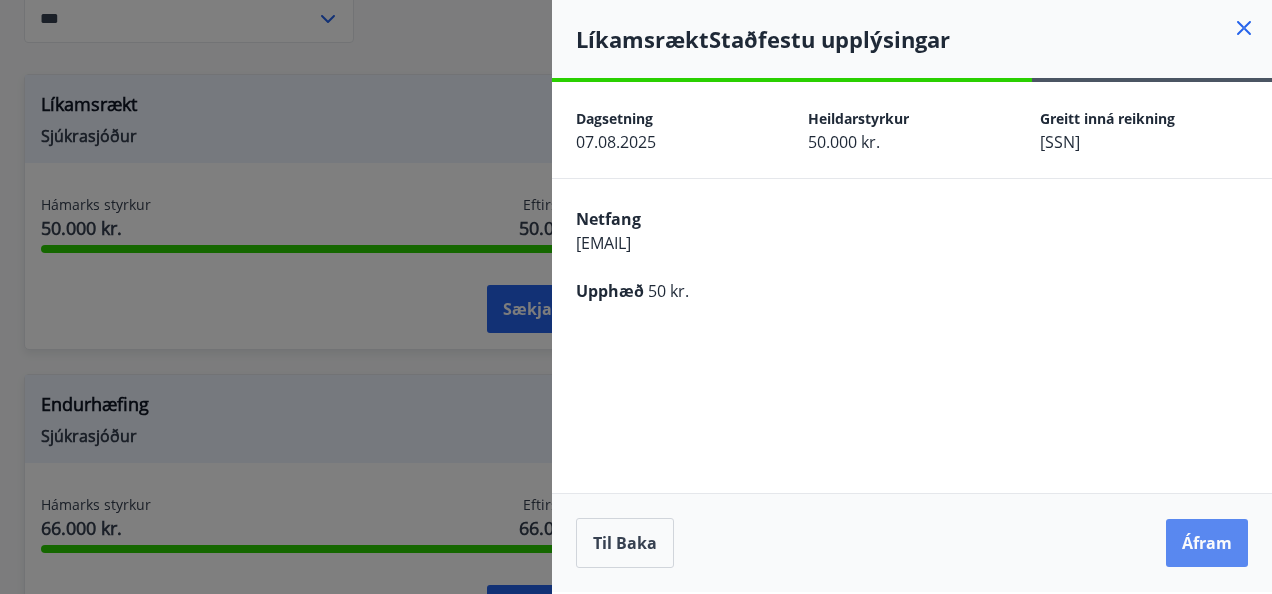 click on "Áfram" at bounding box center [1207, 543] 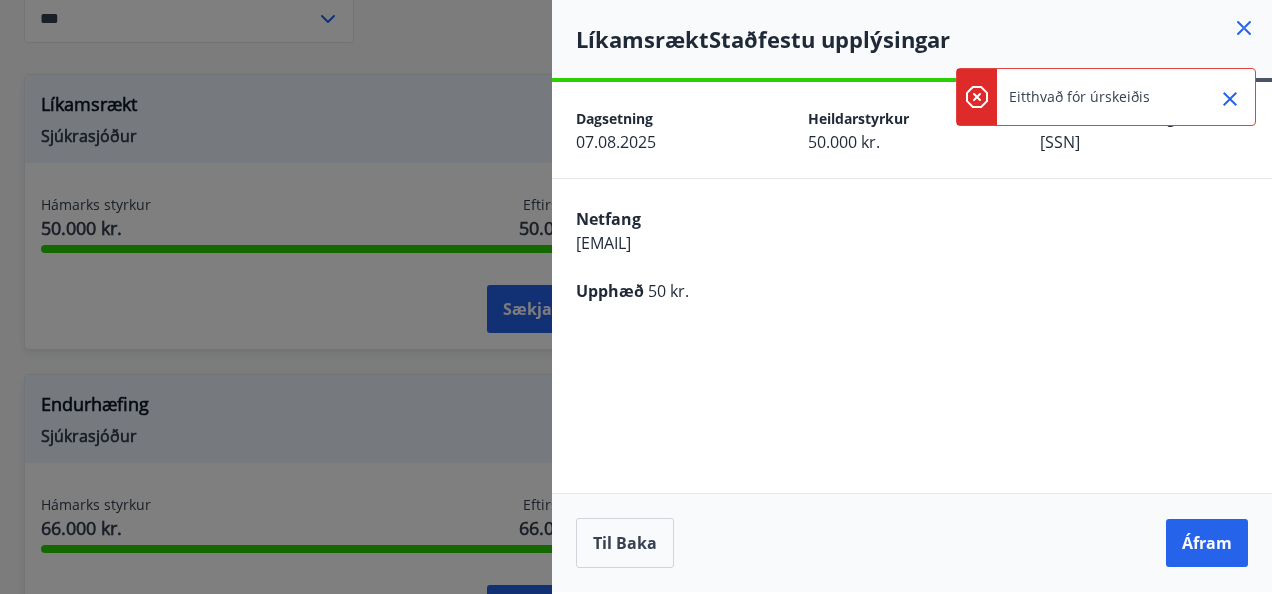 click 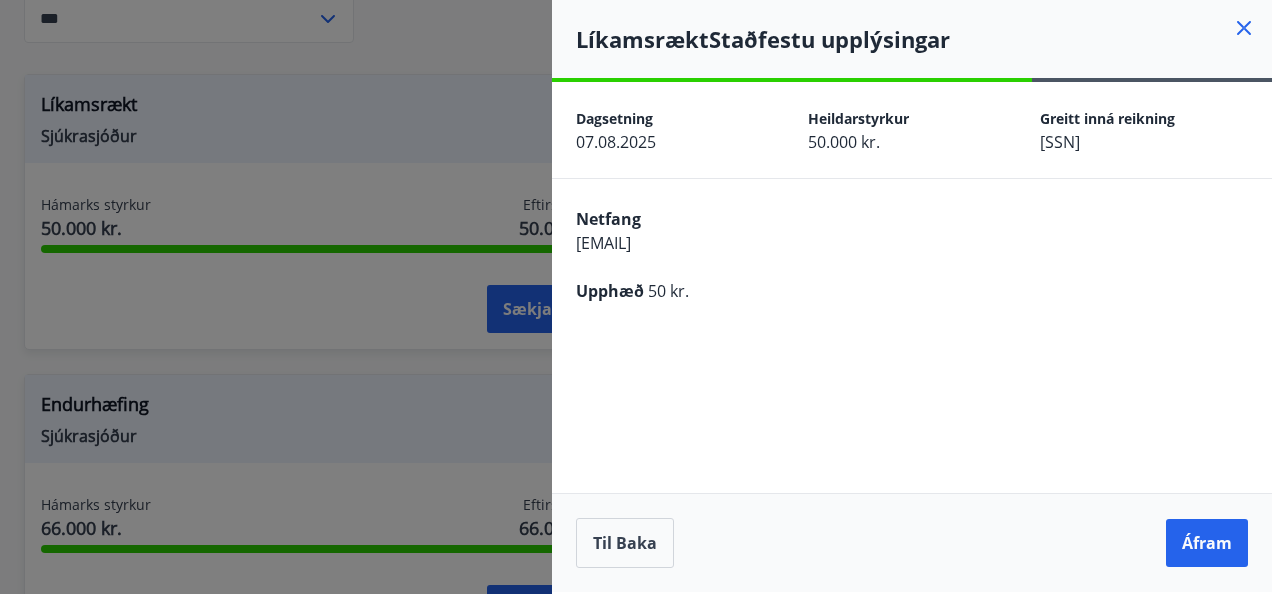click on "50 kr." at bounding box center [668, 291] 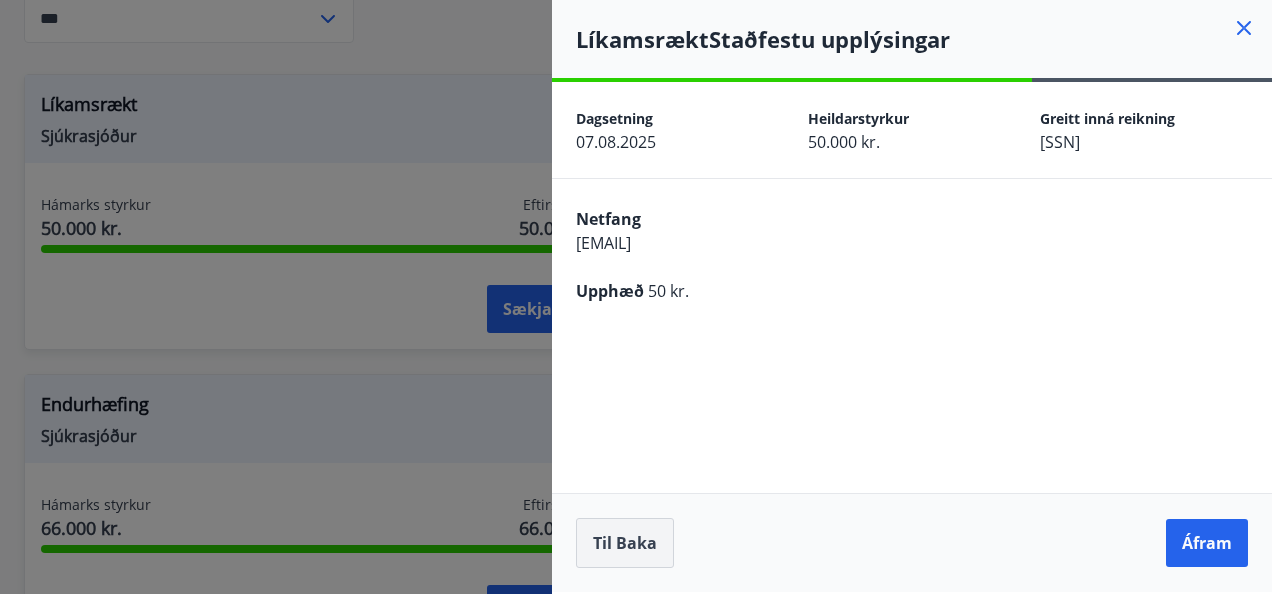 click on "Til baka" at bounding box center [625, 543] 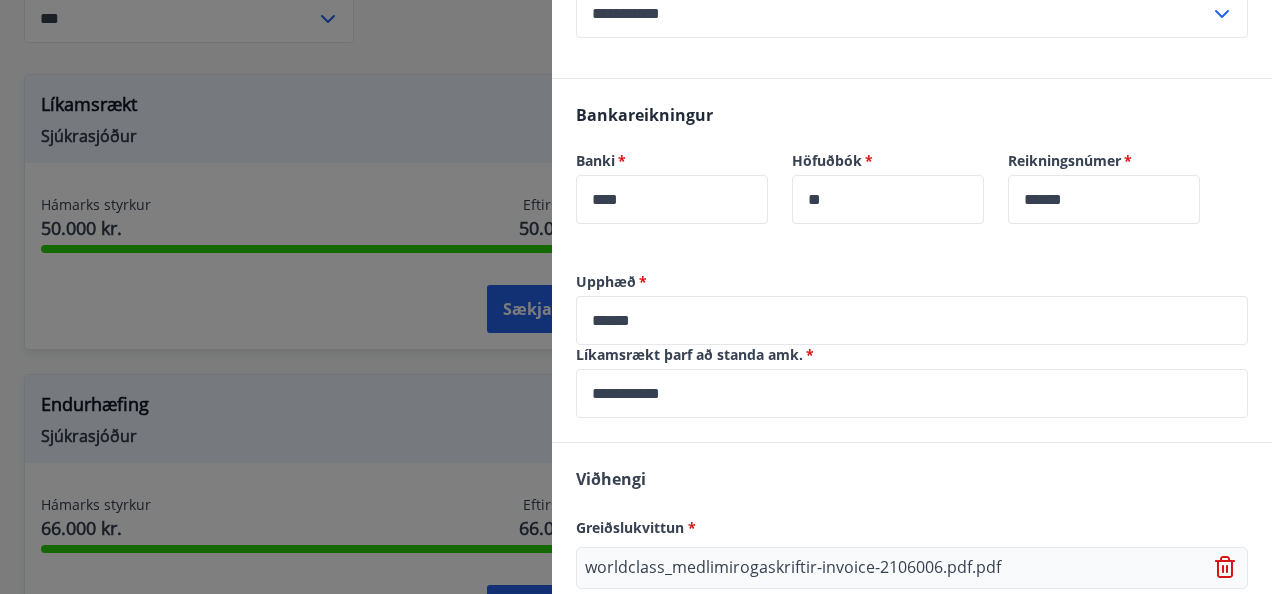 scroll, scrollTop: 638, scrollLeft: 0, axis: vertical 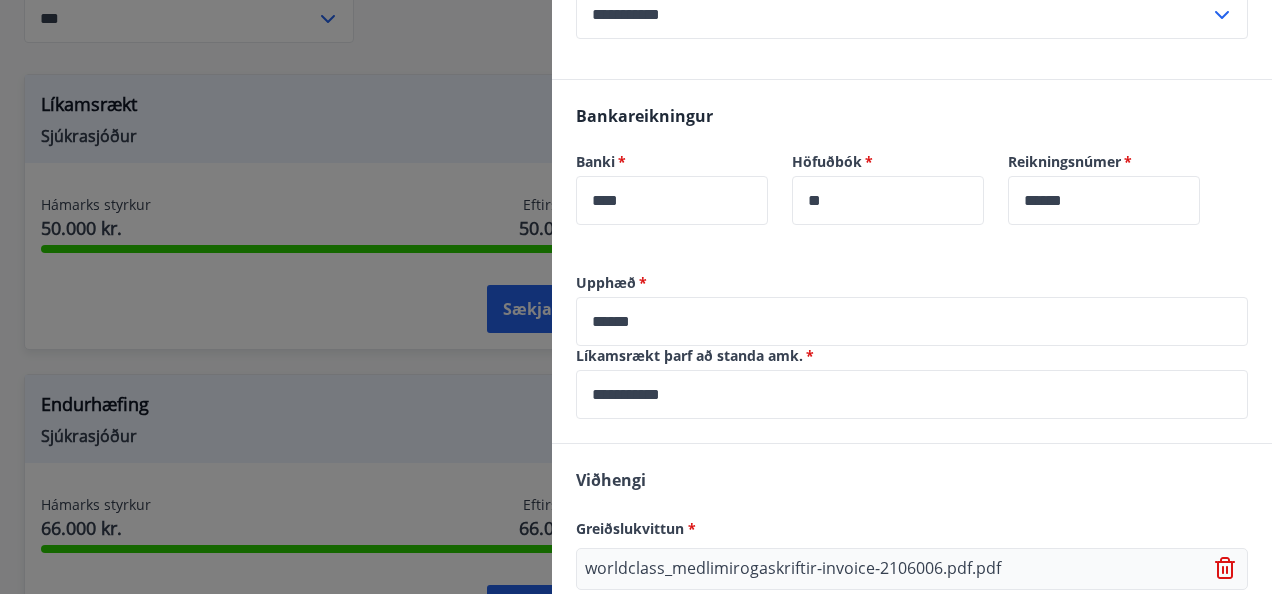 click on "******" at bounding box center [912, 321] 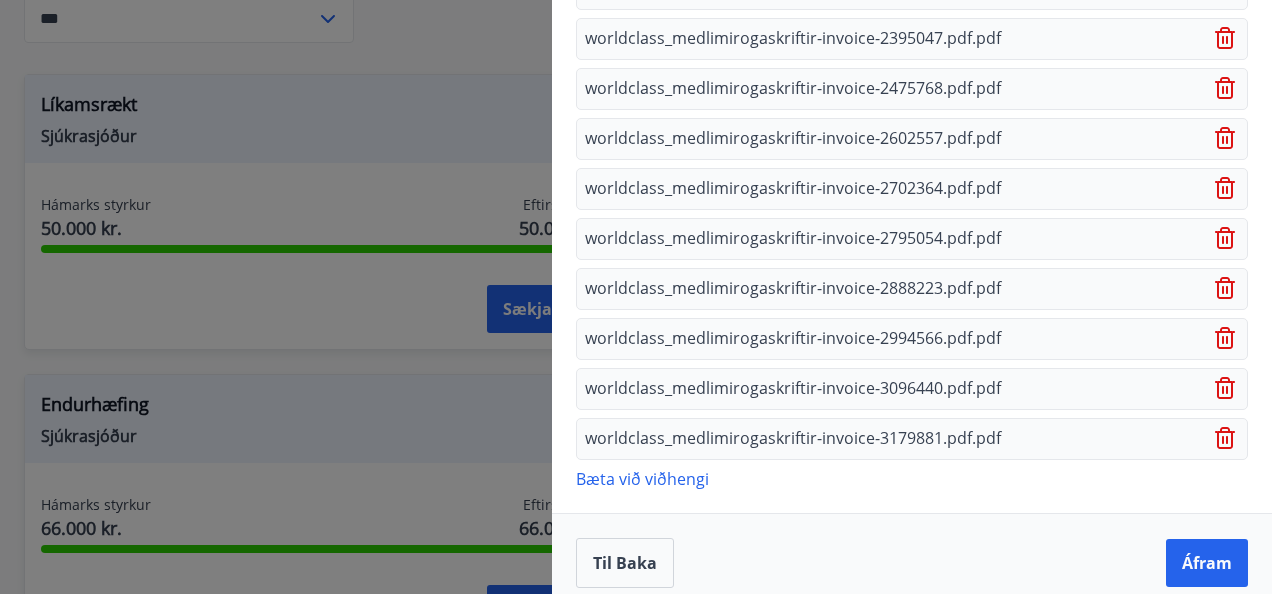 scroll, scrollTop: 1367, scrollLeft: 0, axis: vertical 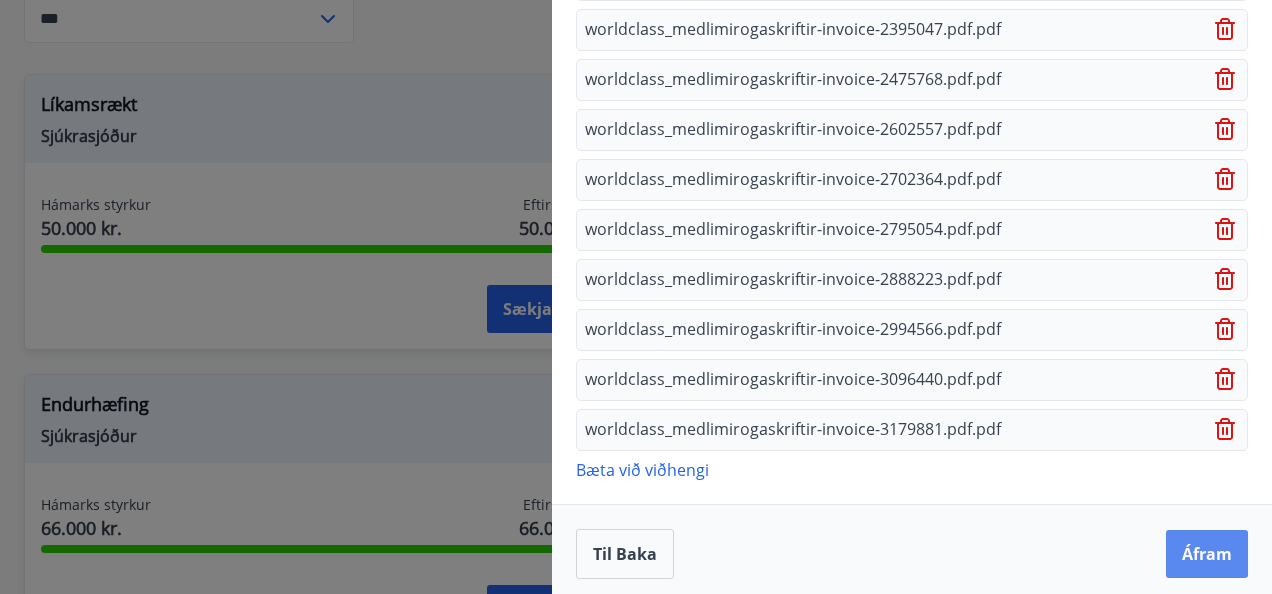 type on "*****" 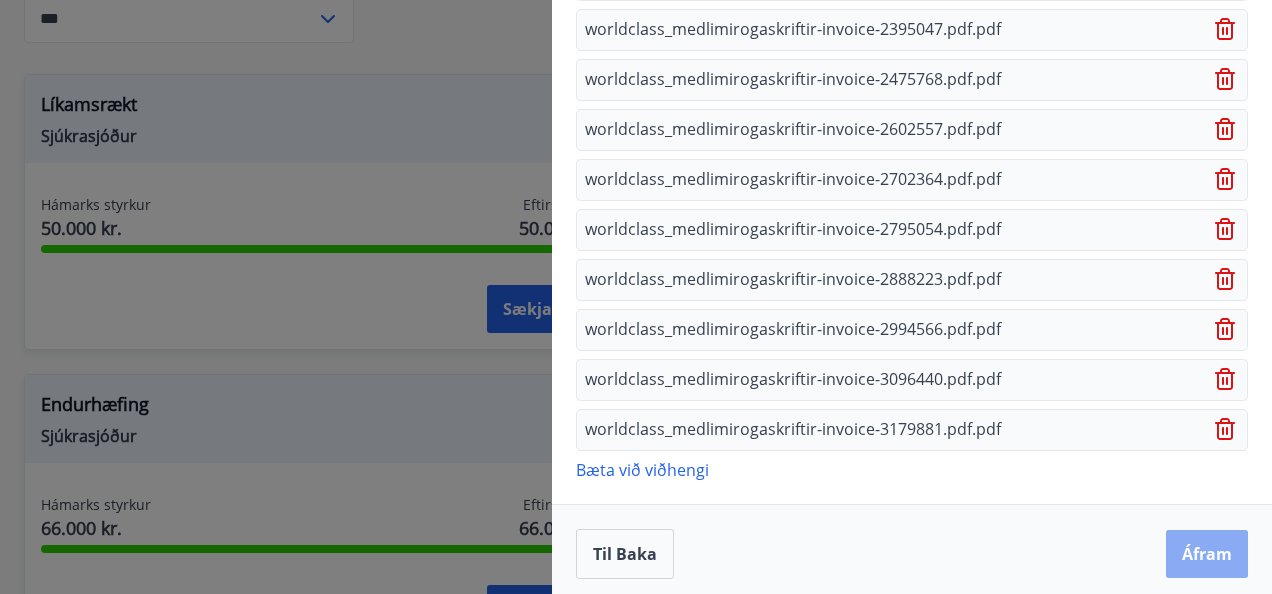 click on "Áfram" at bounding box center [1207, 554] 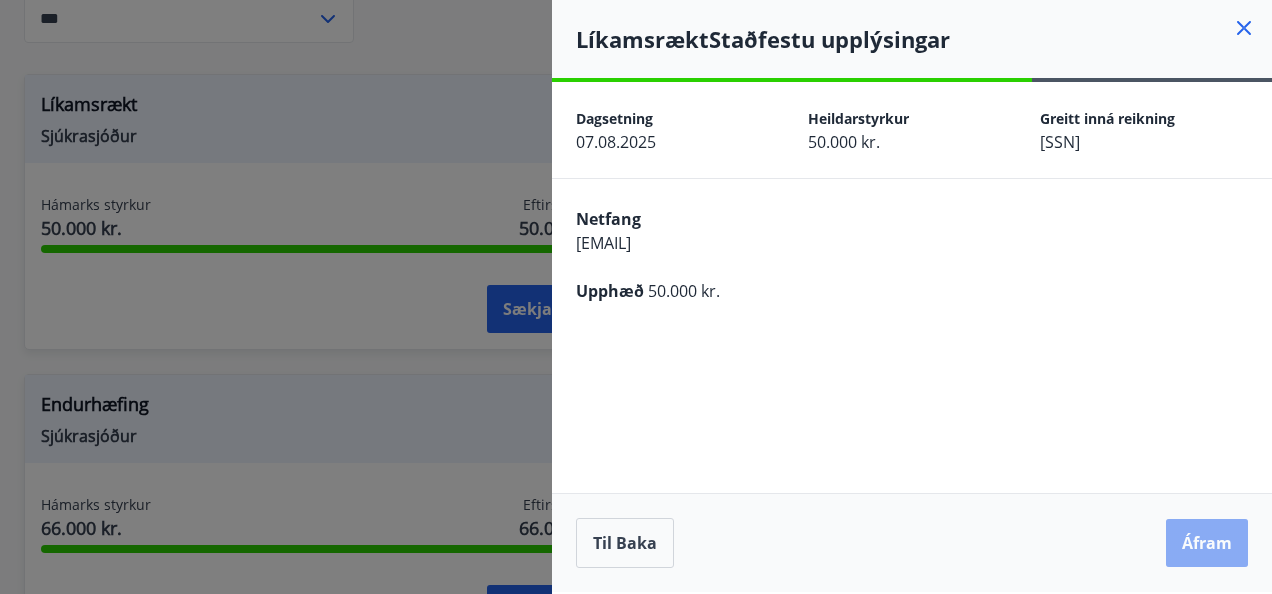 click on "Áfram" at bounding box center [1207, 543] 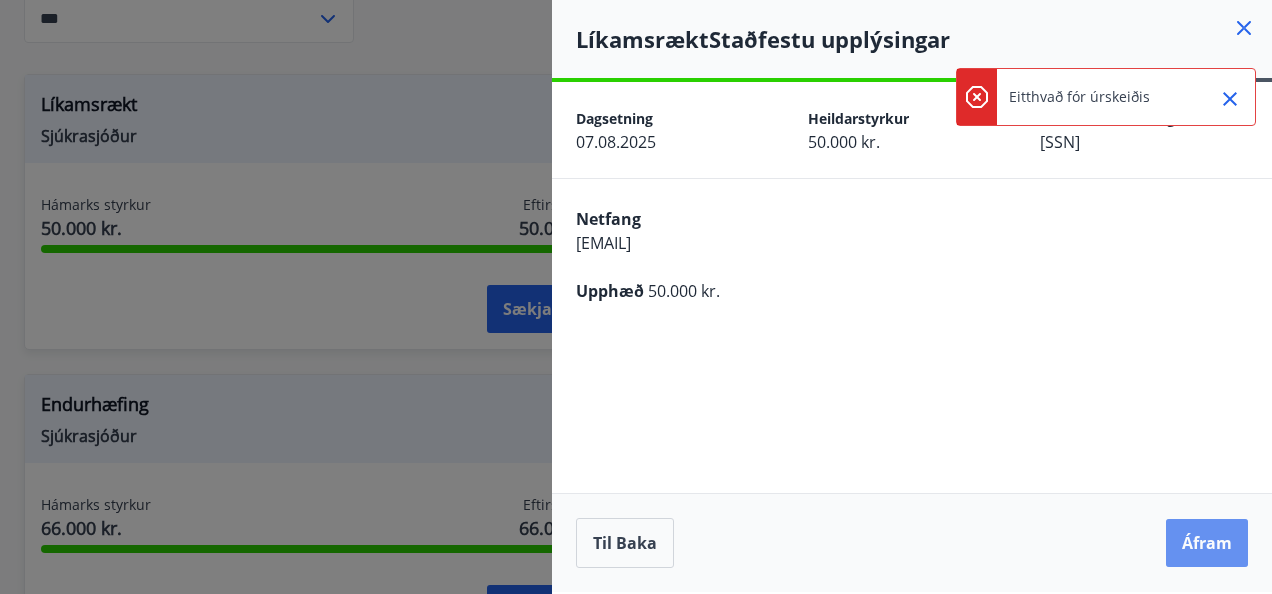 click on "Áfram" at bounding box center [1207, 543] 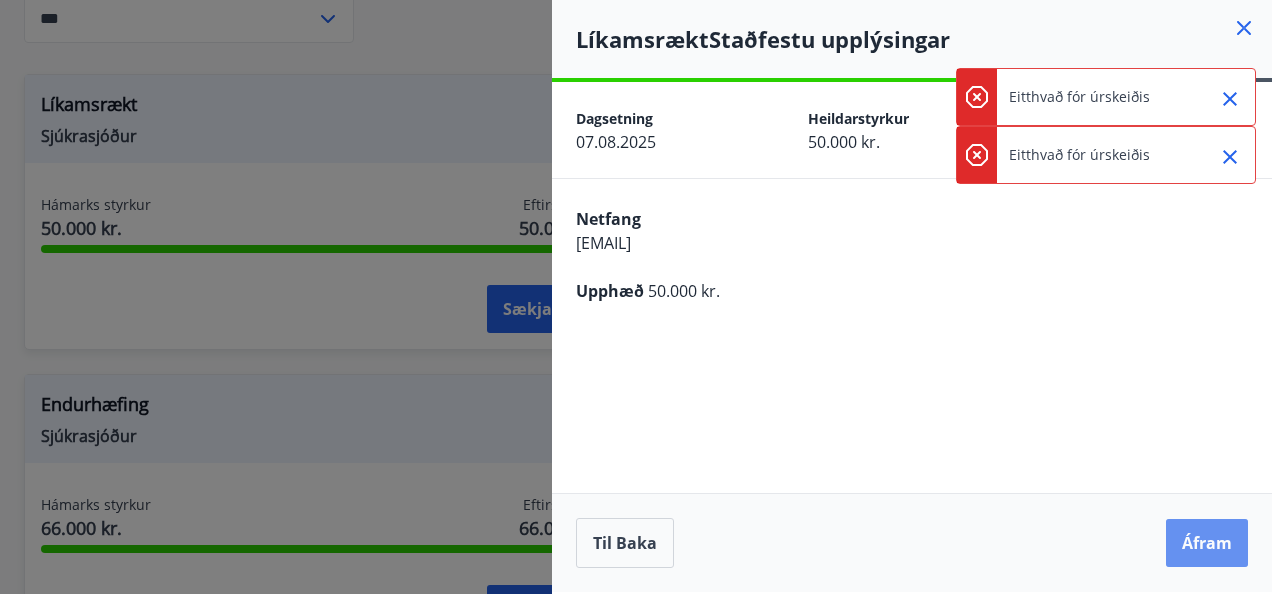 click on "Áfram" at bounding box center [1207, 543] 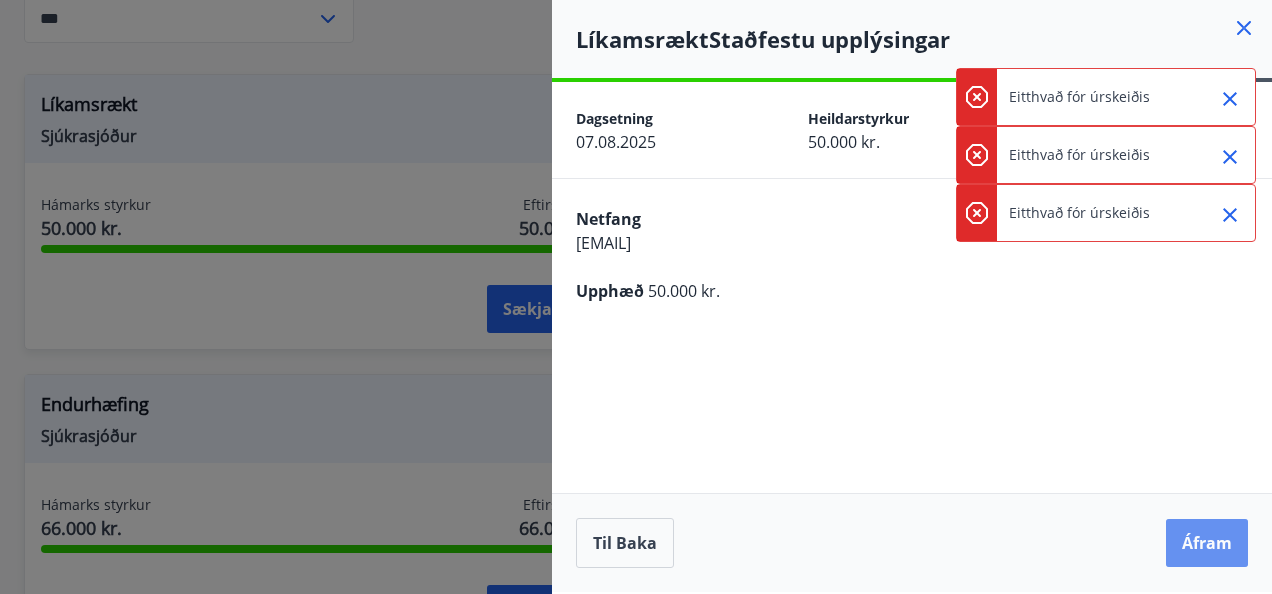 click on "Áfram" at bounding box center [1207, 543] 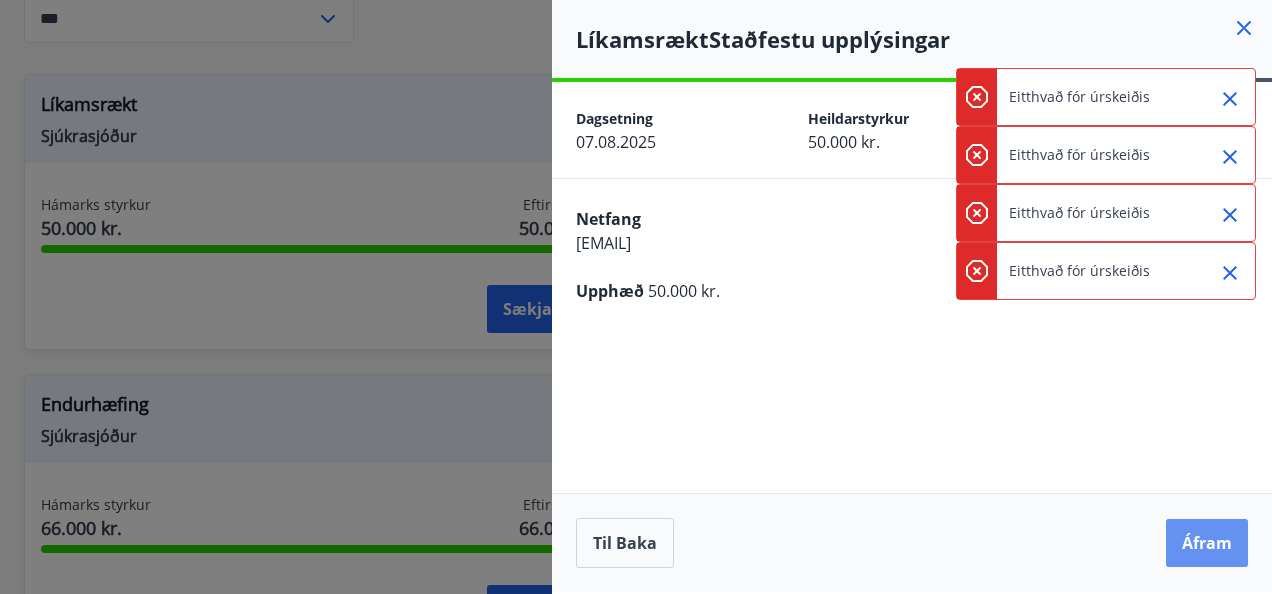 click on "Áfram" at bounding box center (1207, 543) 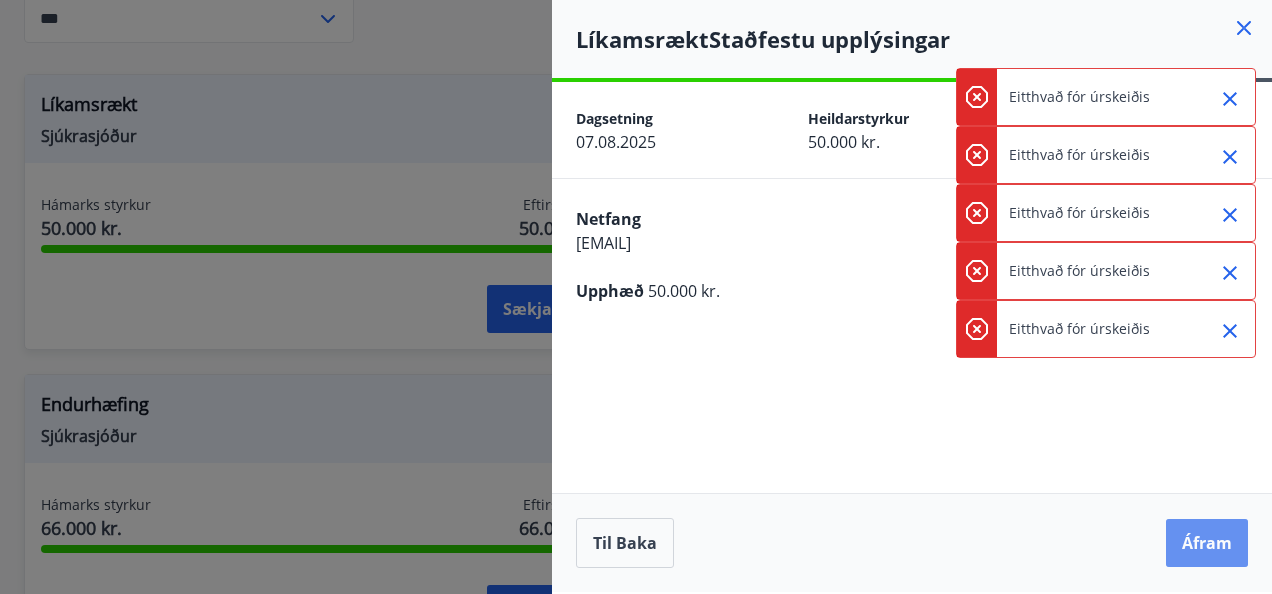 click on "Áfram" at bounding box center [1207, 543] 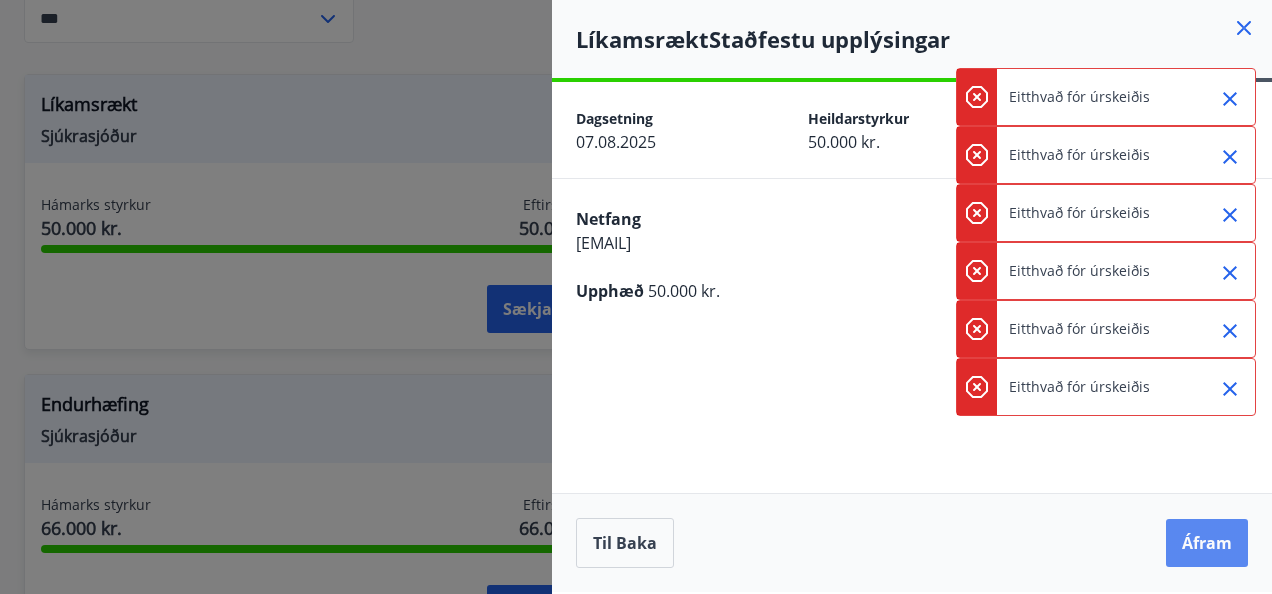 click on "Áfram" at bounding box center (1207, 543) 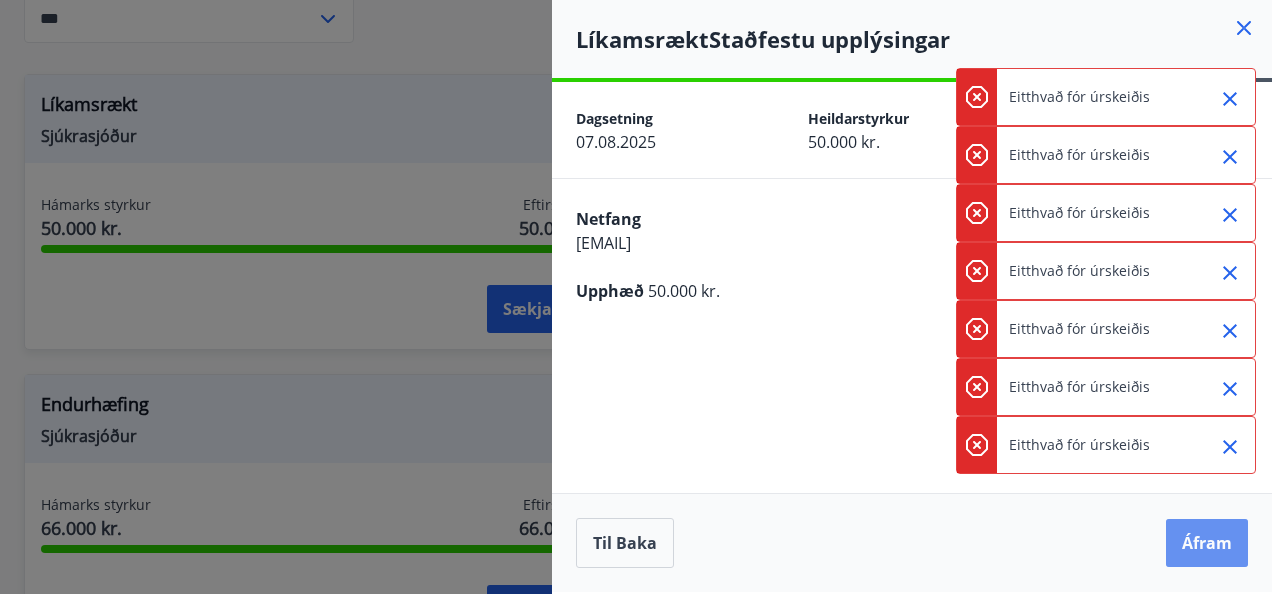 click on "Áfram" at bounding box center [1207, 543] 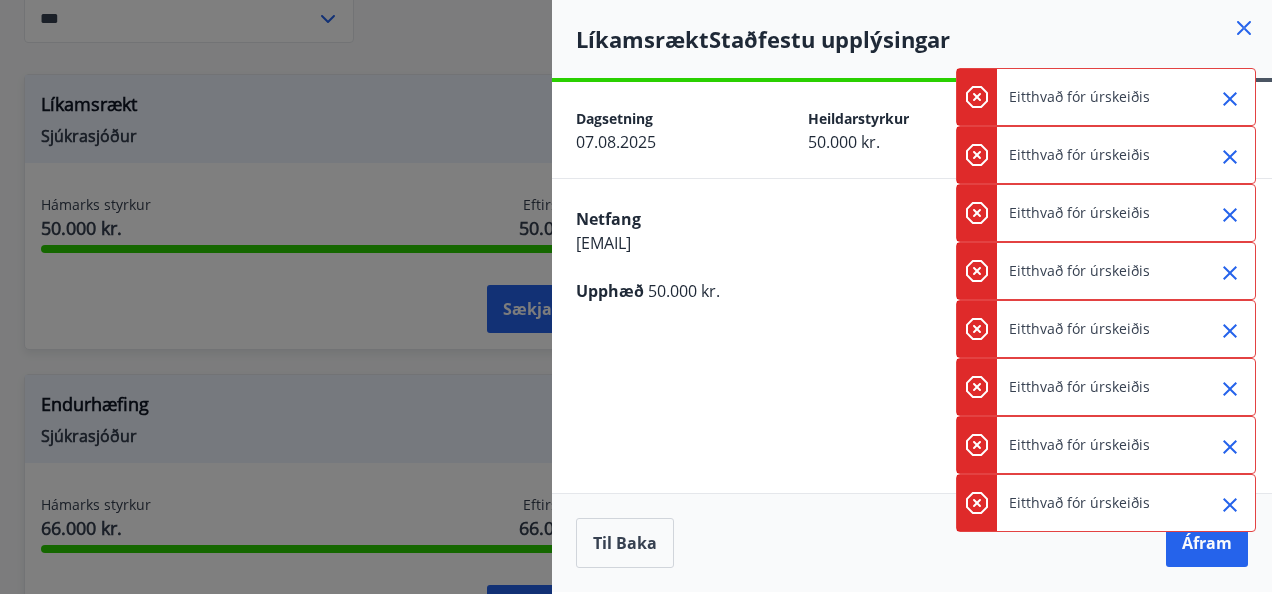 click on "Upphæð 50.000 kr." at bounding box center (912, 291) 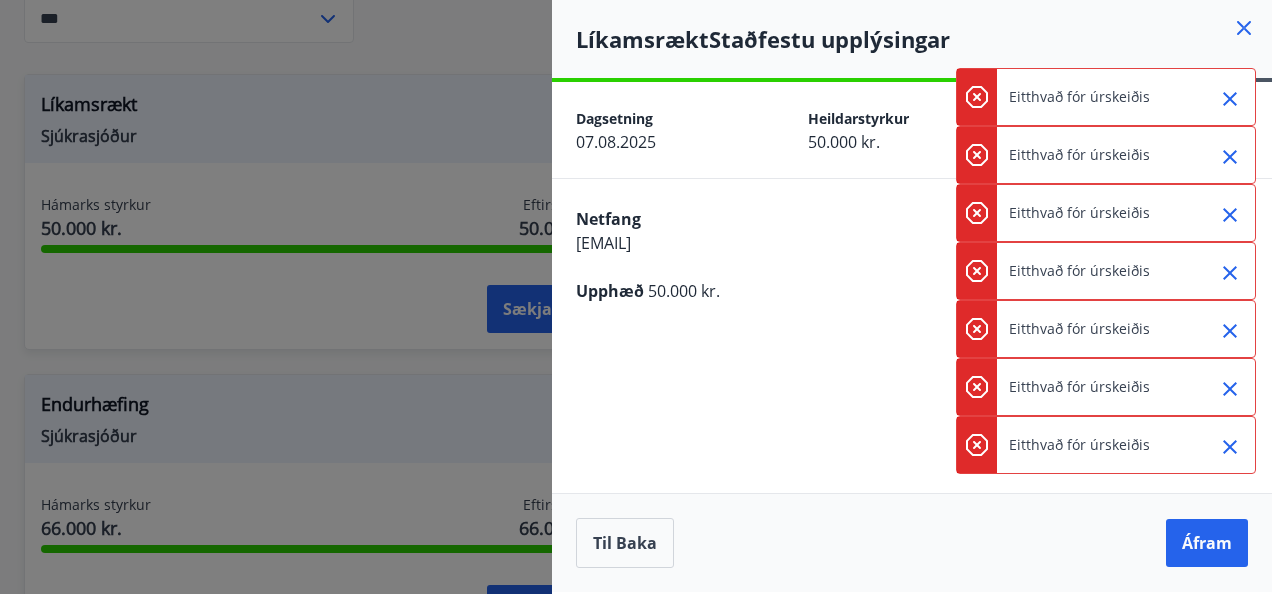 click 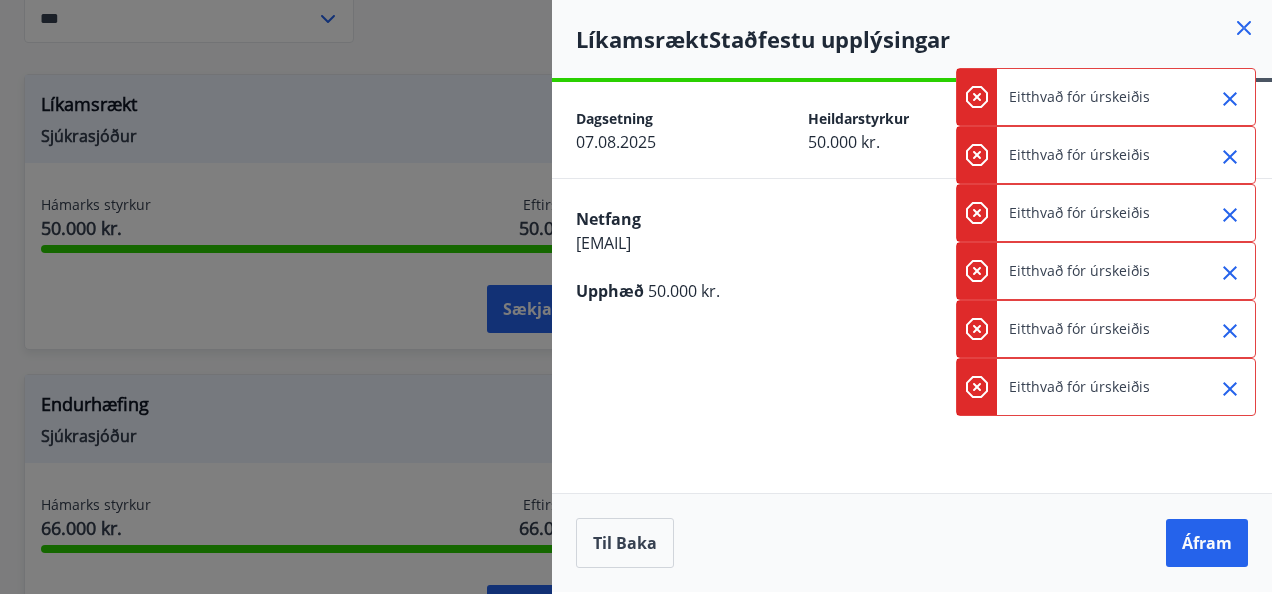 click 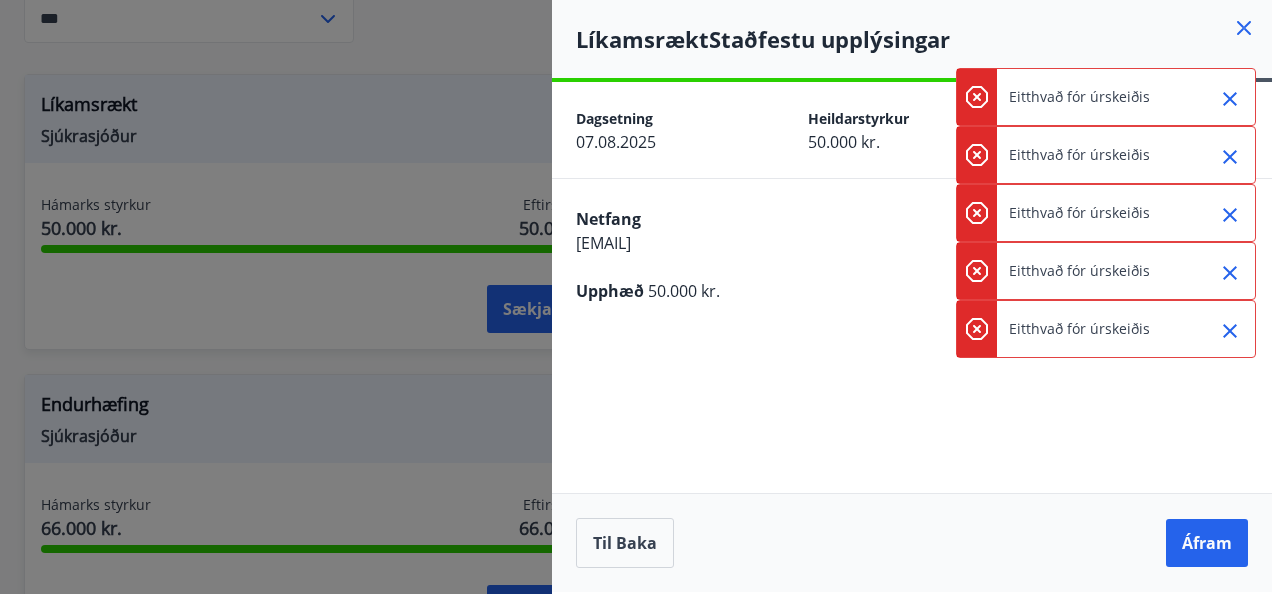 click 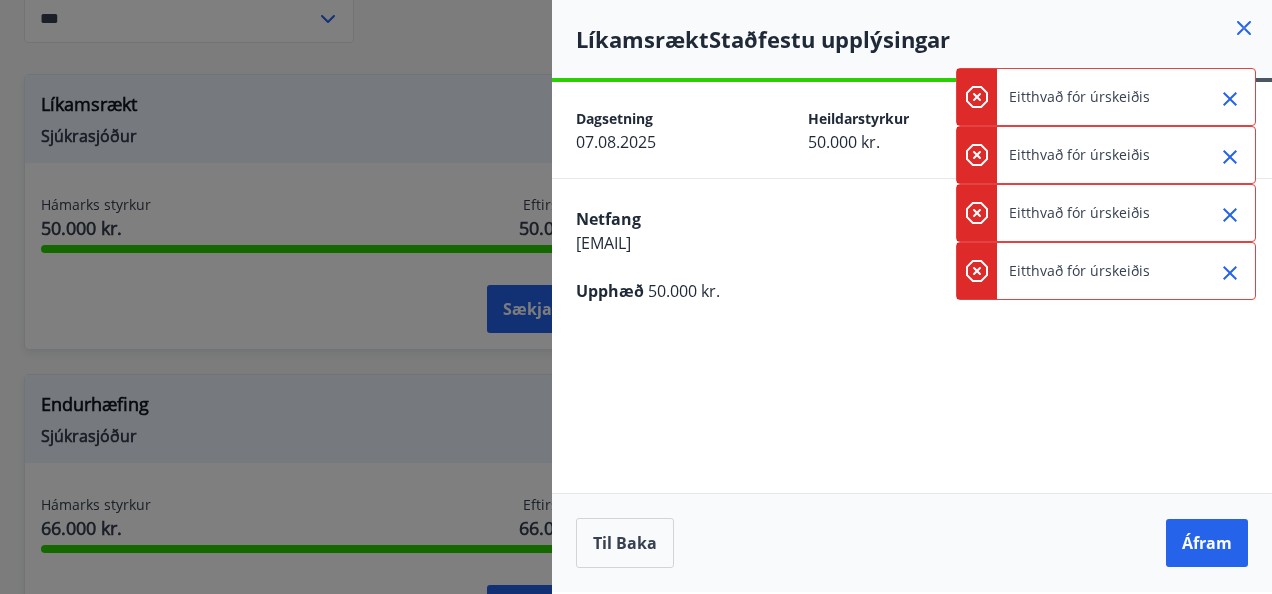 click 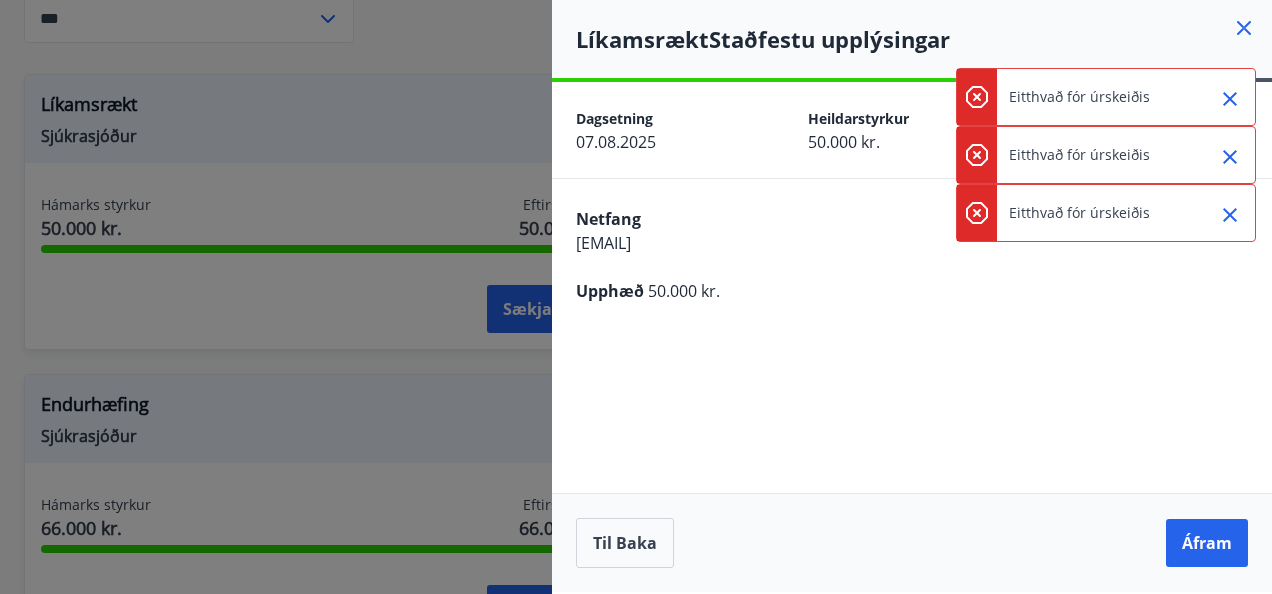 click 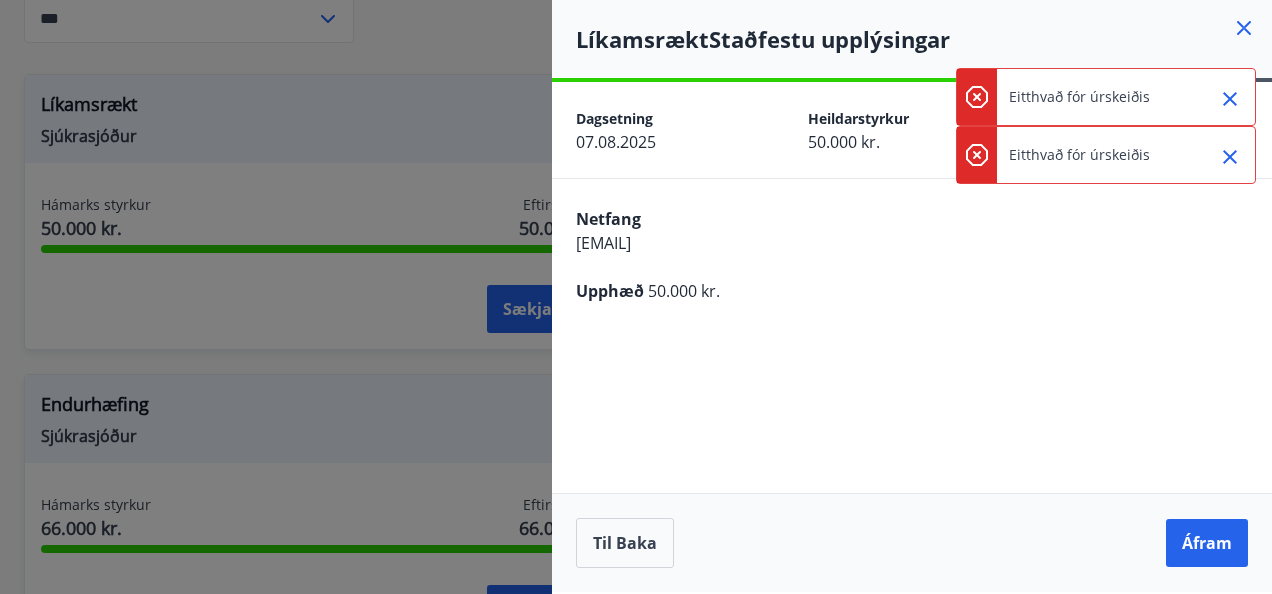 click 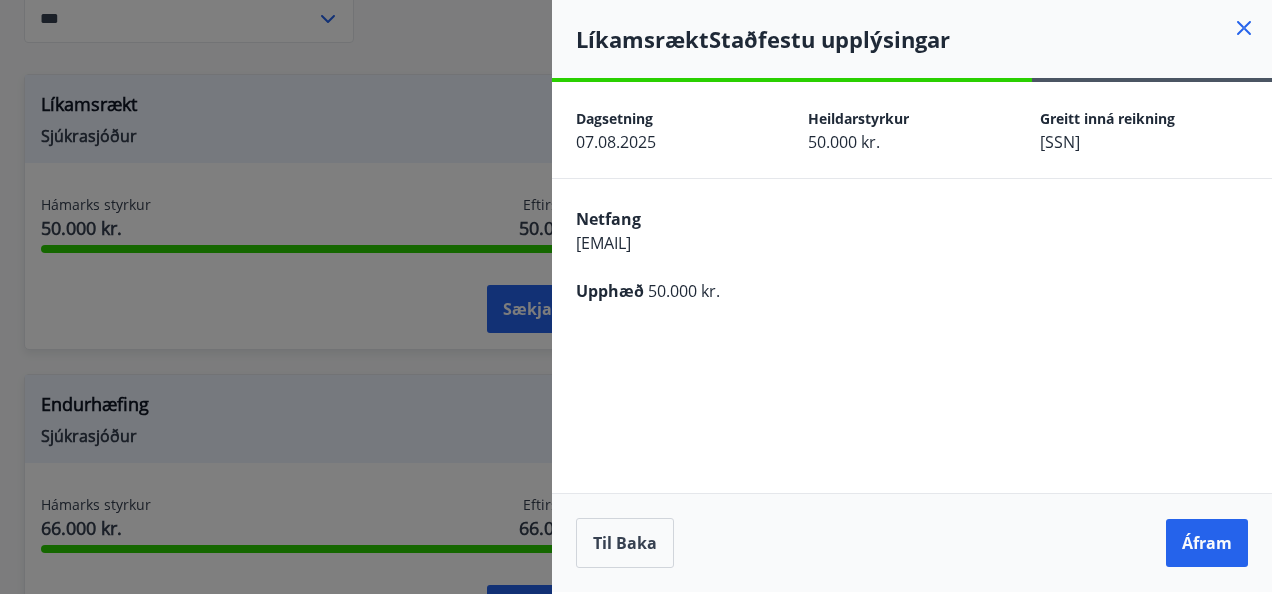 click at bounding box center (636, 297) 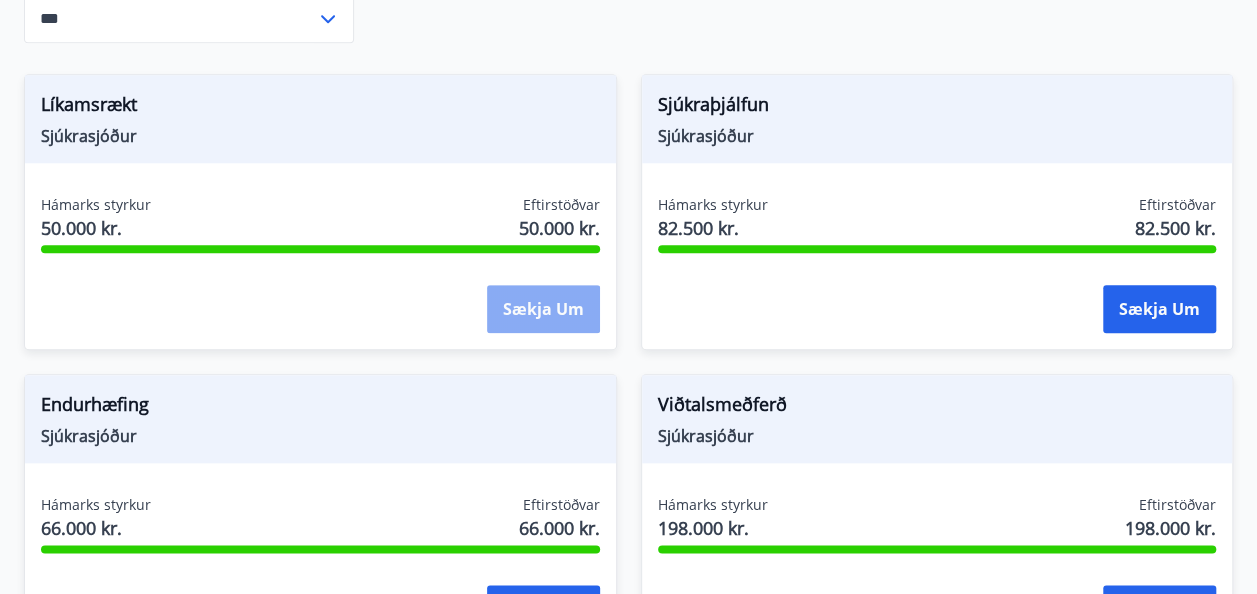 click on "Sækja um" at bounding box center [543, 309] 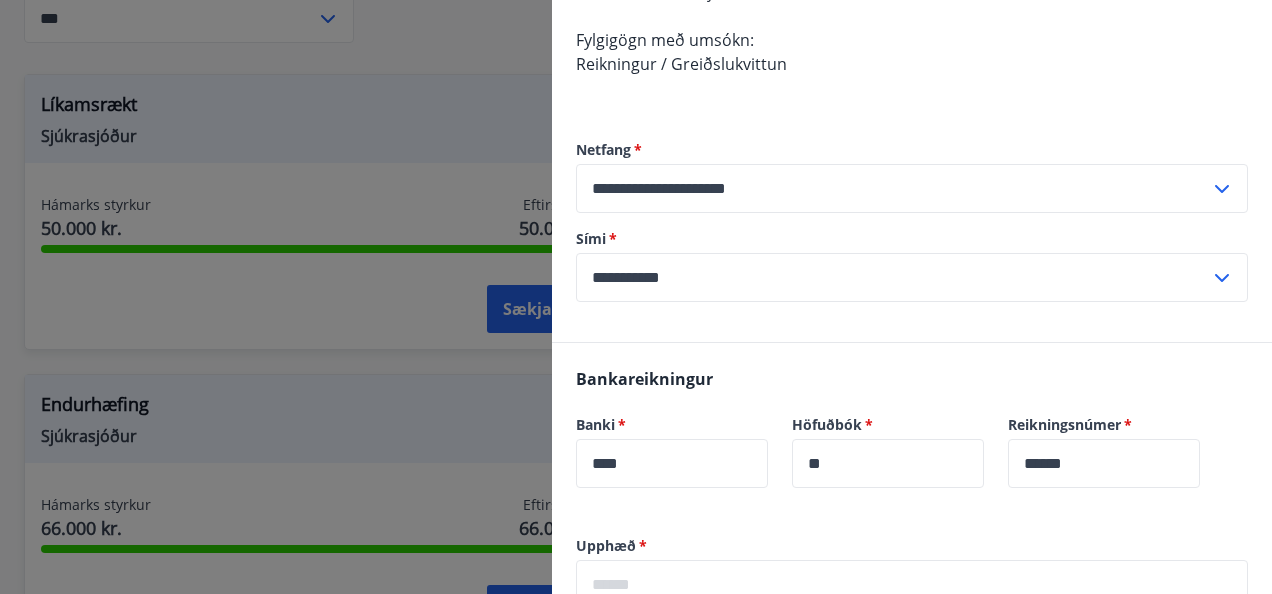 scroll, scrollTop: 811, scrollLeft: 0, axis: vertical 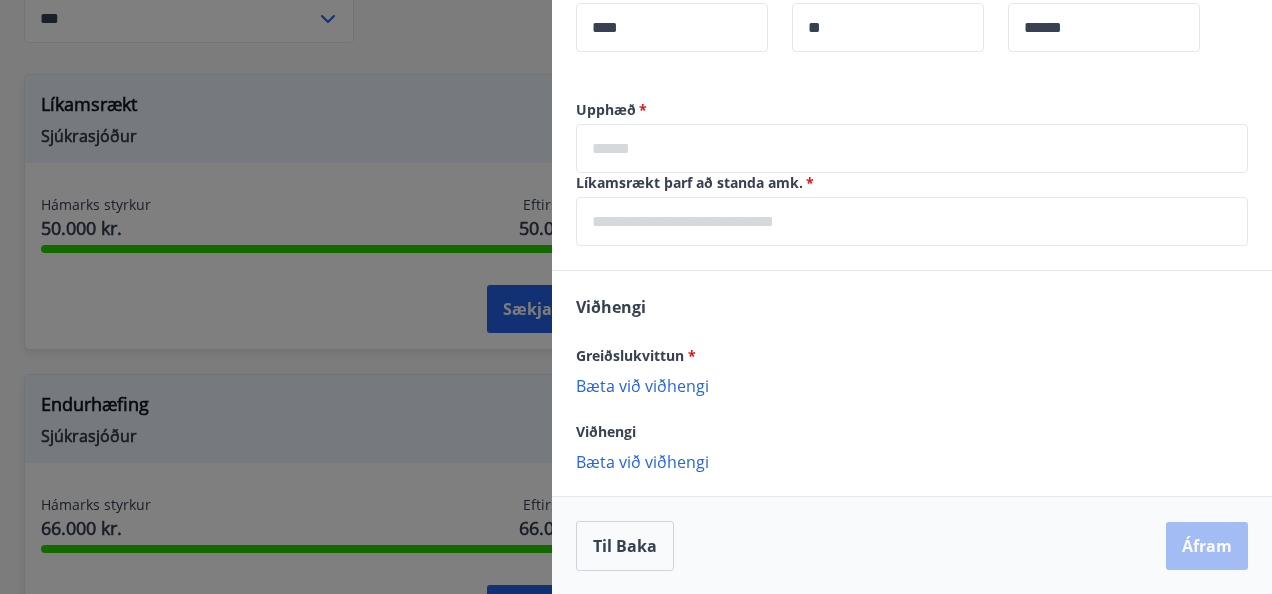 click on "Bæta við viðhengi" at bounding box center [912, 385] 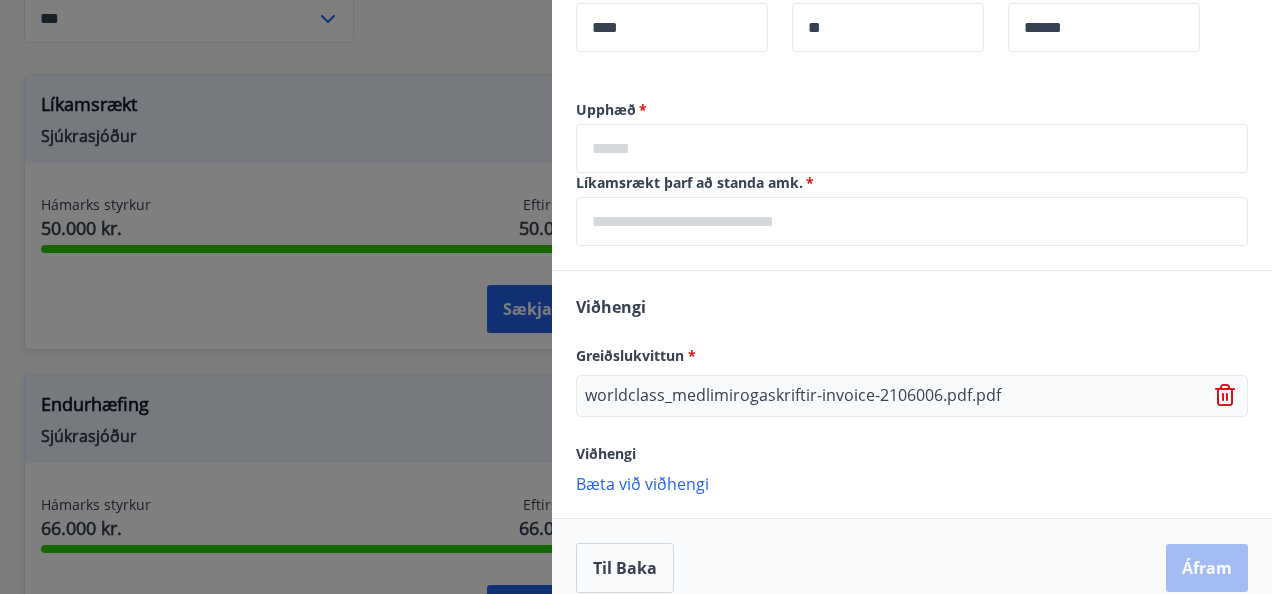 scroll, scrollTop: 832, scrollLeft: 0, axis: vertical 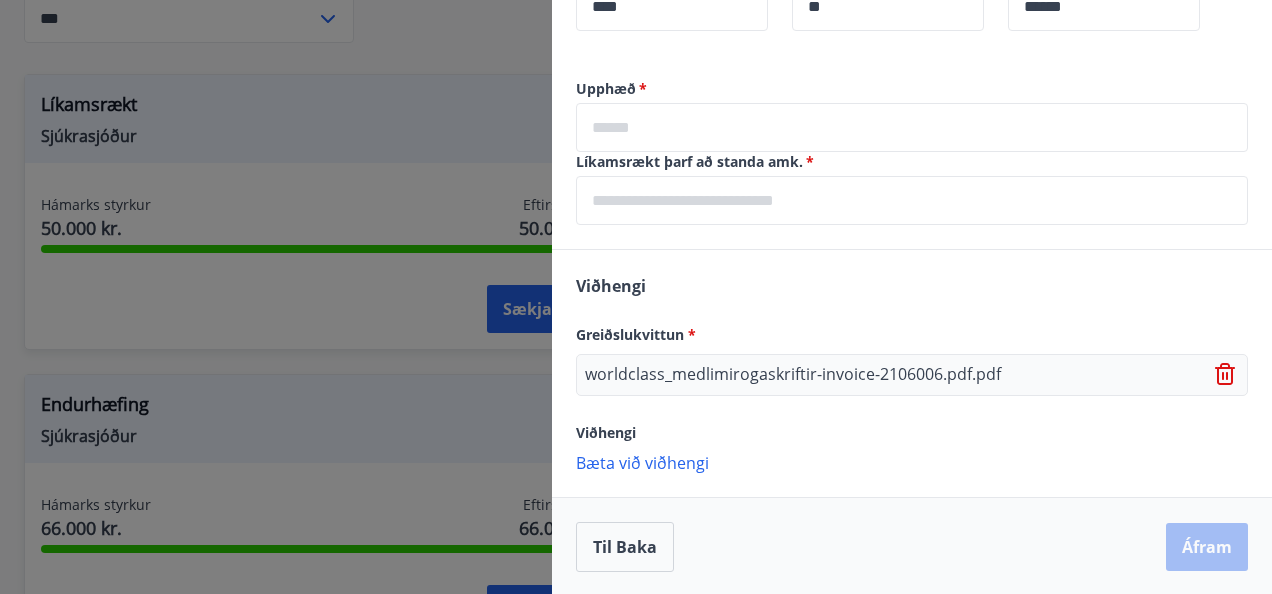 click on "Bæta við viðhengi" at bounding box center (912, 462) 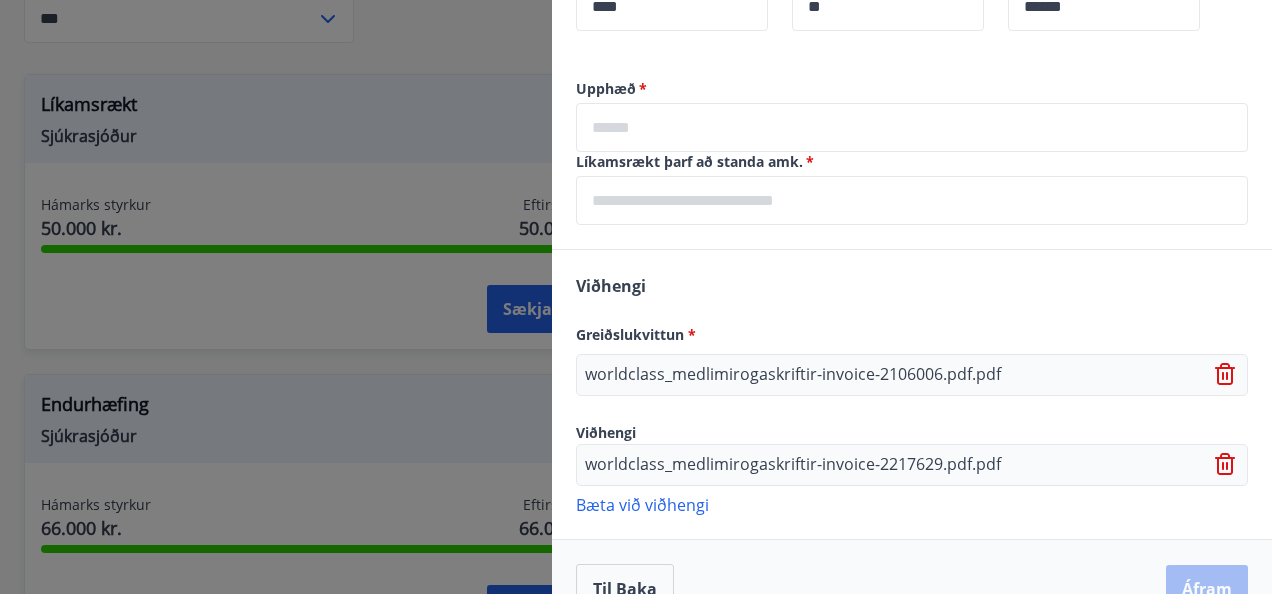 click on "Bæta við viðhengi" at bounding box center [912, 504] 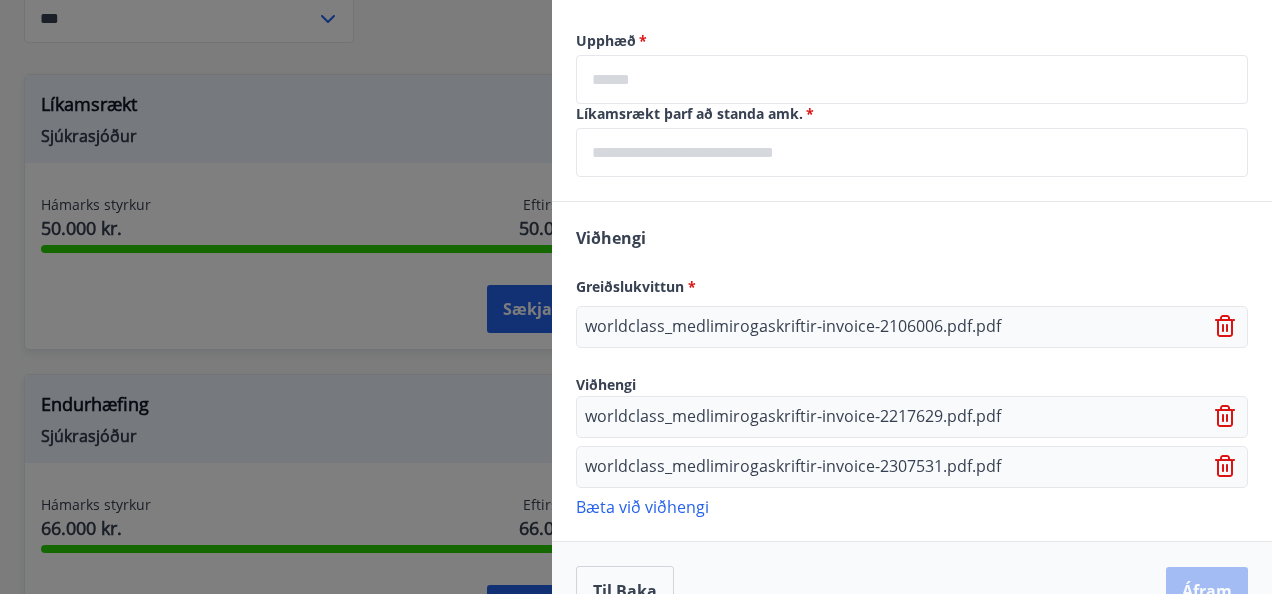 scroll, scrollTop: 876, scrollLeft: 0, axis: vertical 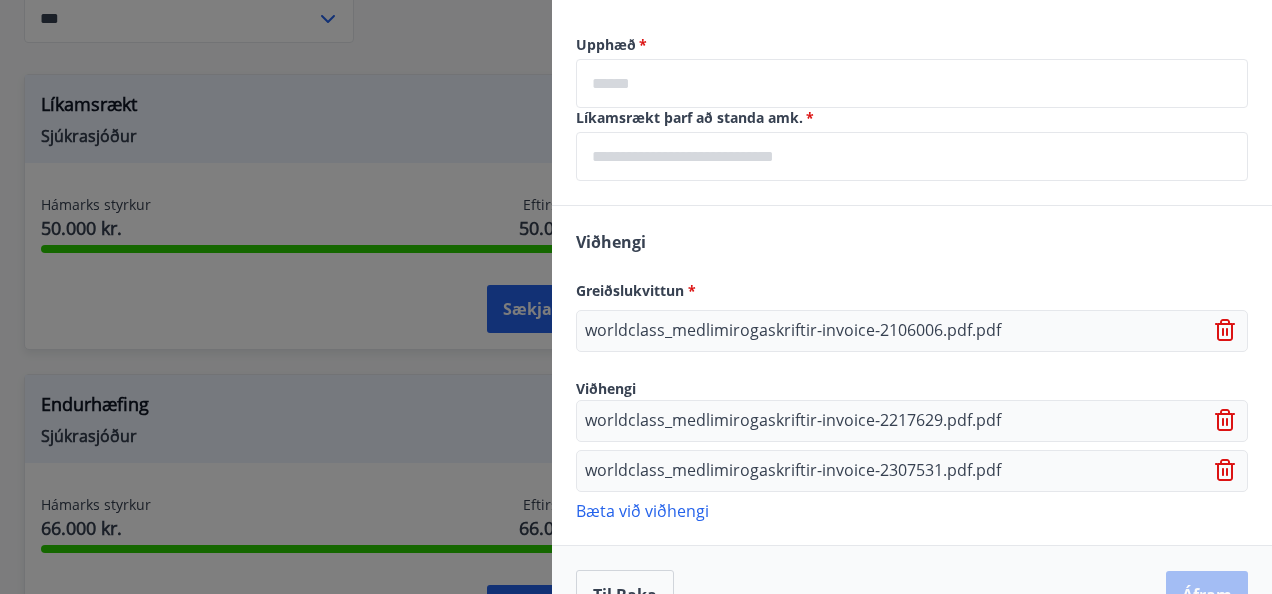 click on "Viðhengi Greiðslukvittun   * worldclass_medlimirogaskriftir-invoice-2106006.pdf.pdf Viðhengi worldclass_medlimirogaskriftir-invoice-2217629.pdf.pdf worldclass_medlimirogaskriftir-invoice-2307531.pdf.pdf Bæta við viðhengi {error_attachment_undefined}" at bounding box center (912, 375) 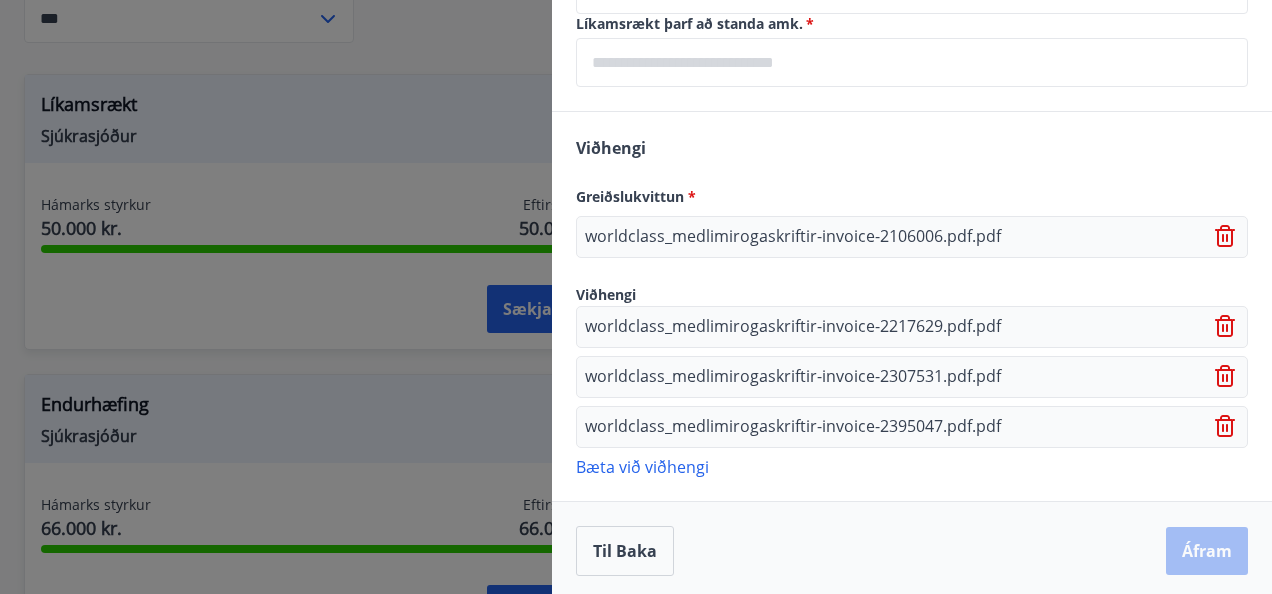 scroll, scrollTop: 972, scrollLeft: 0, axis: vertical 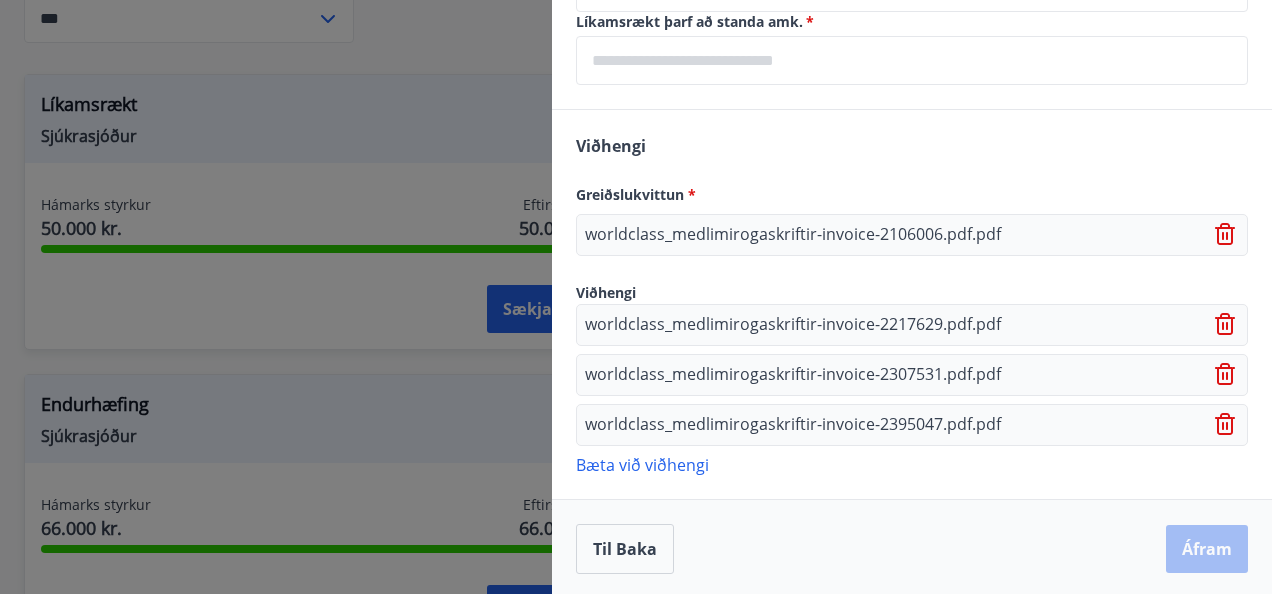 click on "Bæta við viðhengi" at bounding box center (912, 464) 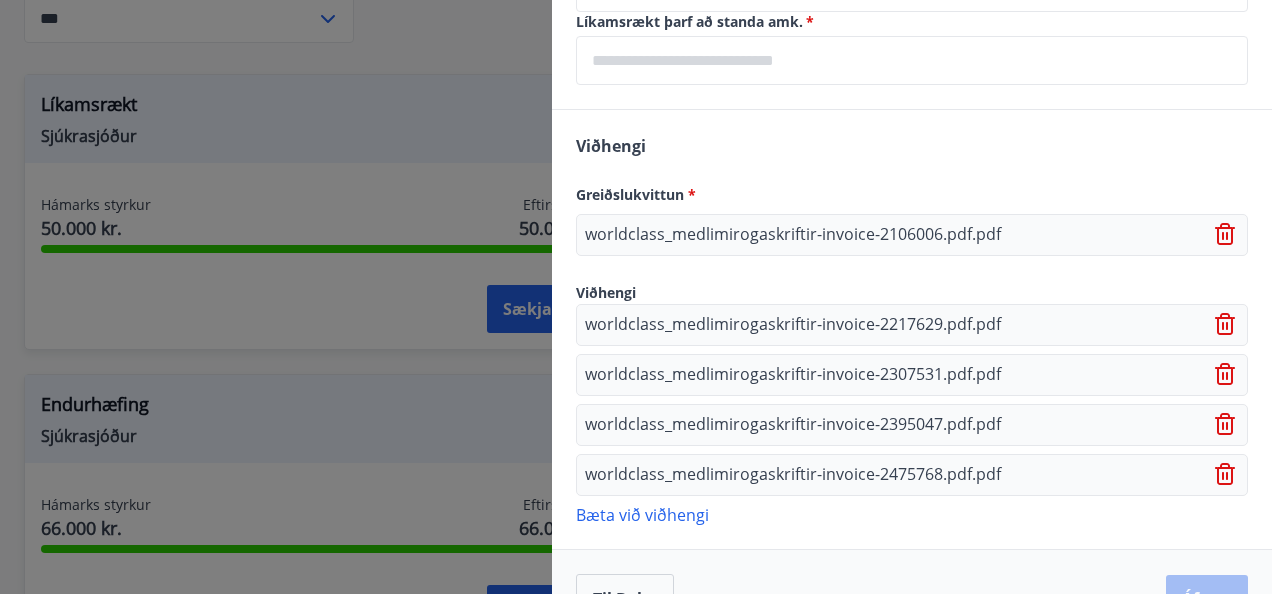 scroll, scrollTop: 1022, scrollLeft: 0, axis: vertical 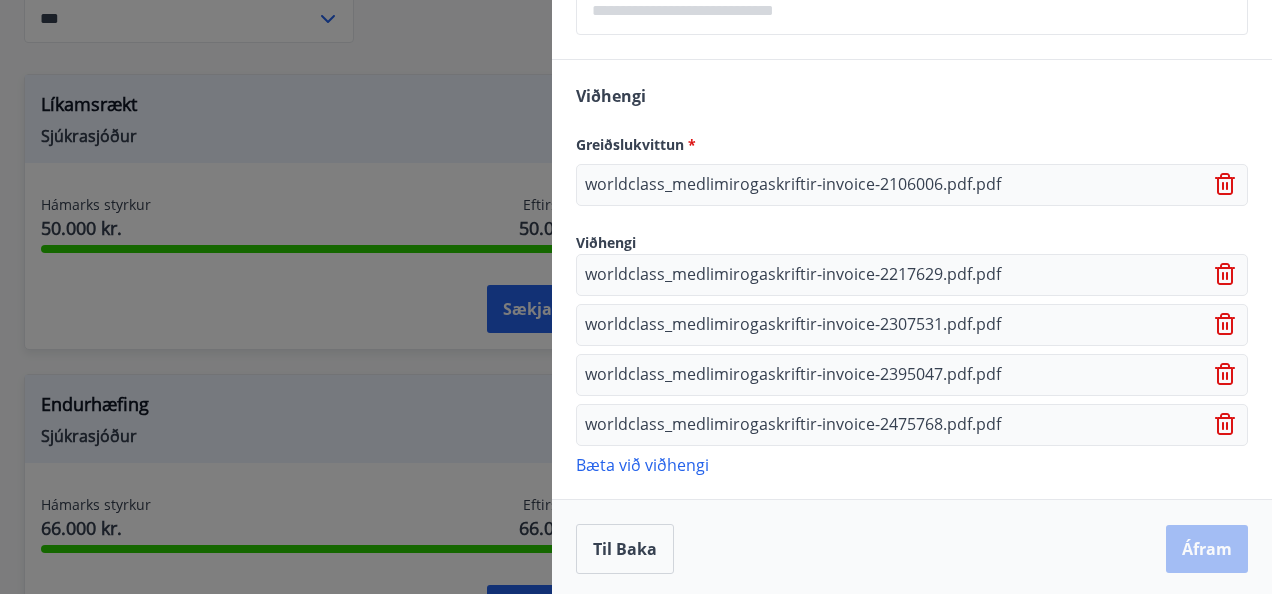 click on "Bæta við viðhengi" at bounding box center [912, 464] 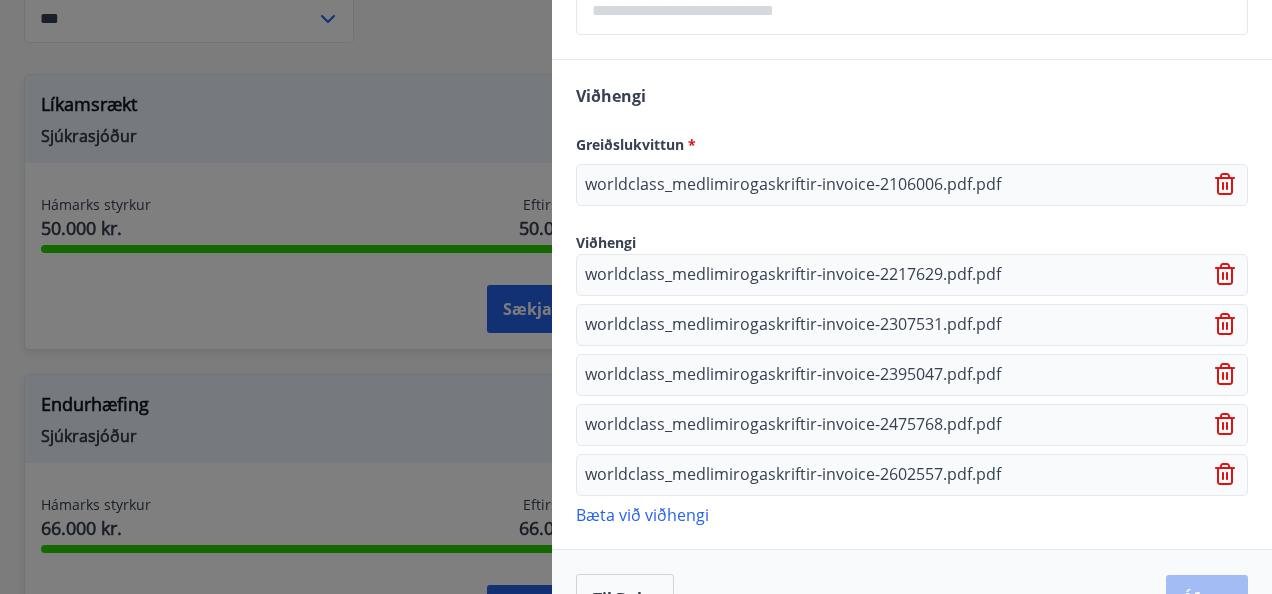 click on "Bæta við viðhengi" at bounding box center [912, 514] 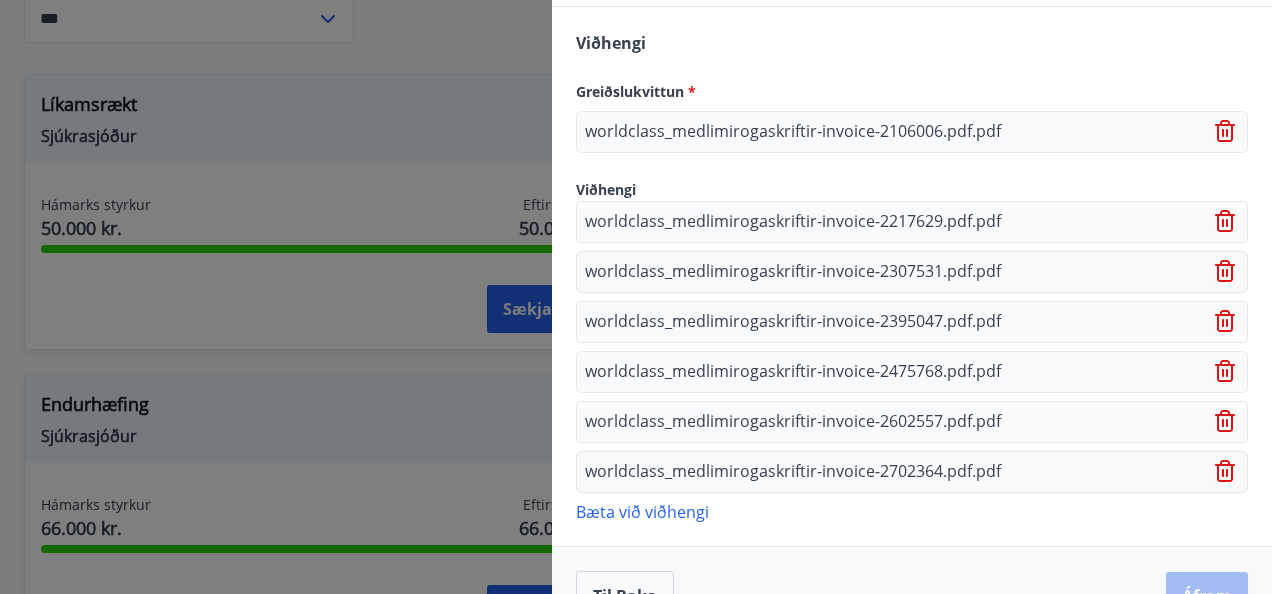 scroll, scrollTop: 1072, scrollLeft: 0, axis: vertical 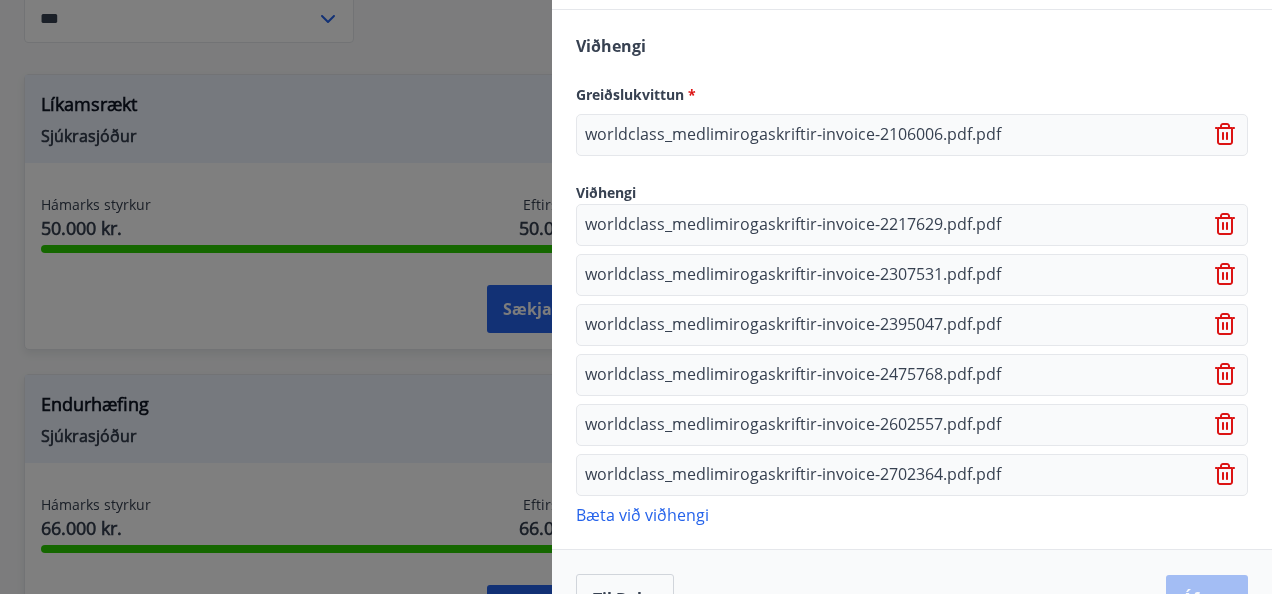 click on "Bæta við viðhengi" at bounding box center [912, 514] 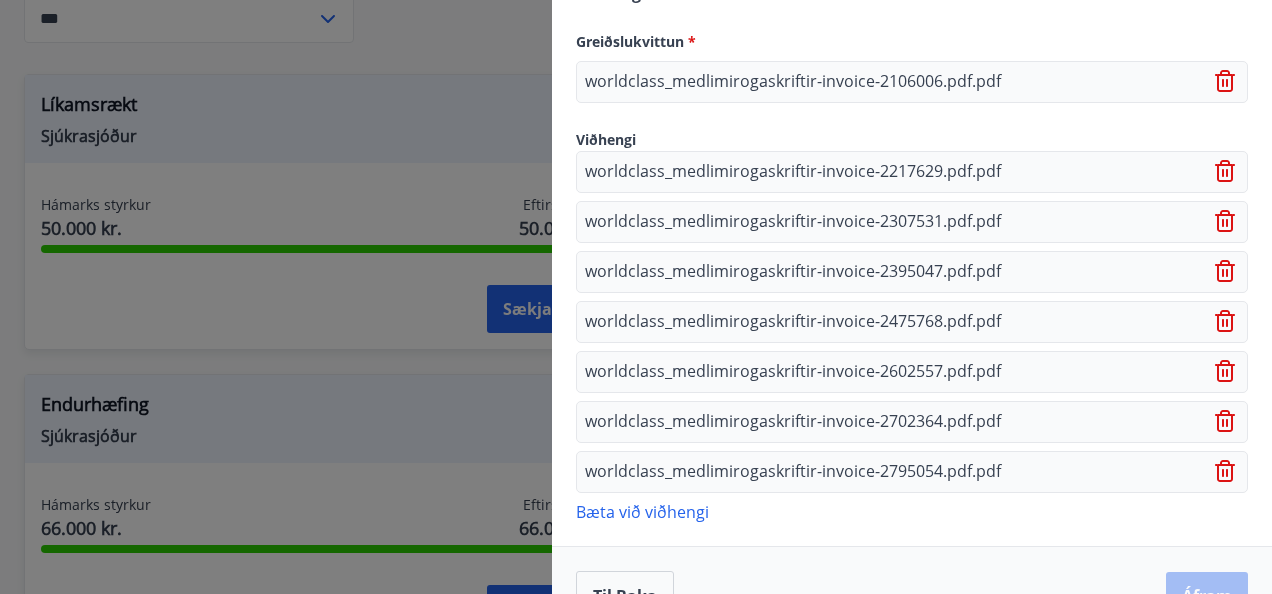scroll, scrollTop: 1126, scrollLeft: 0, axis: vertical 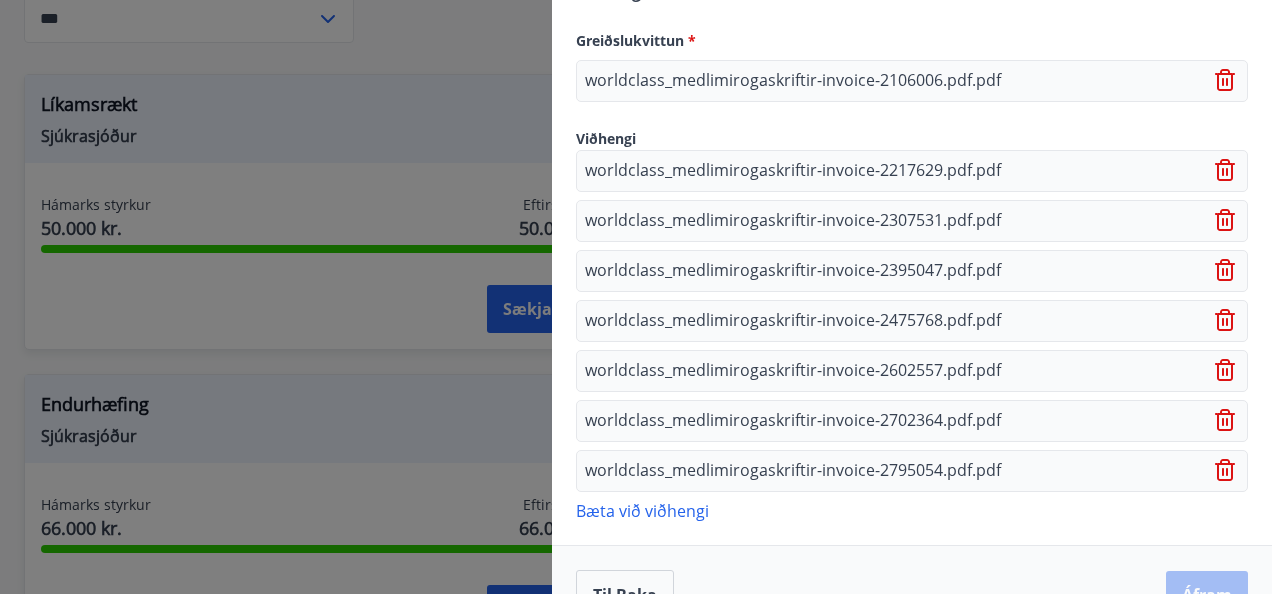 click on "Bæta við viðhengi" at bounding box center [912, 510] 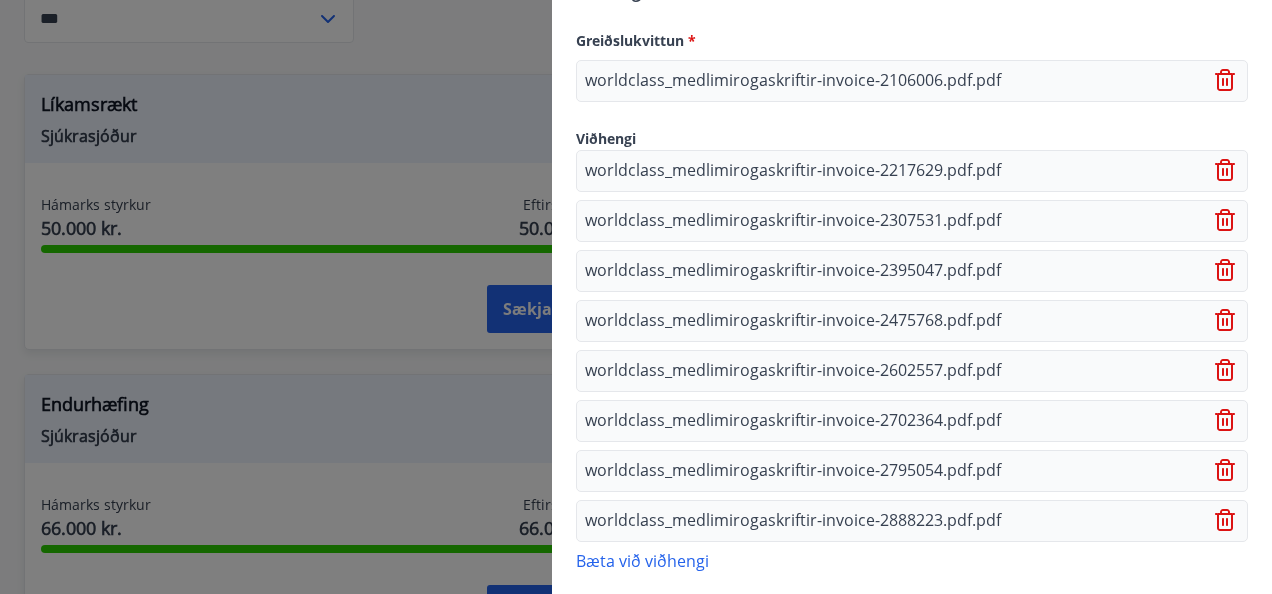 click on "Bæta við viðhengi" at bounding box center (912, 560) 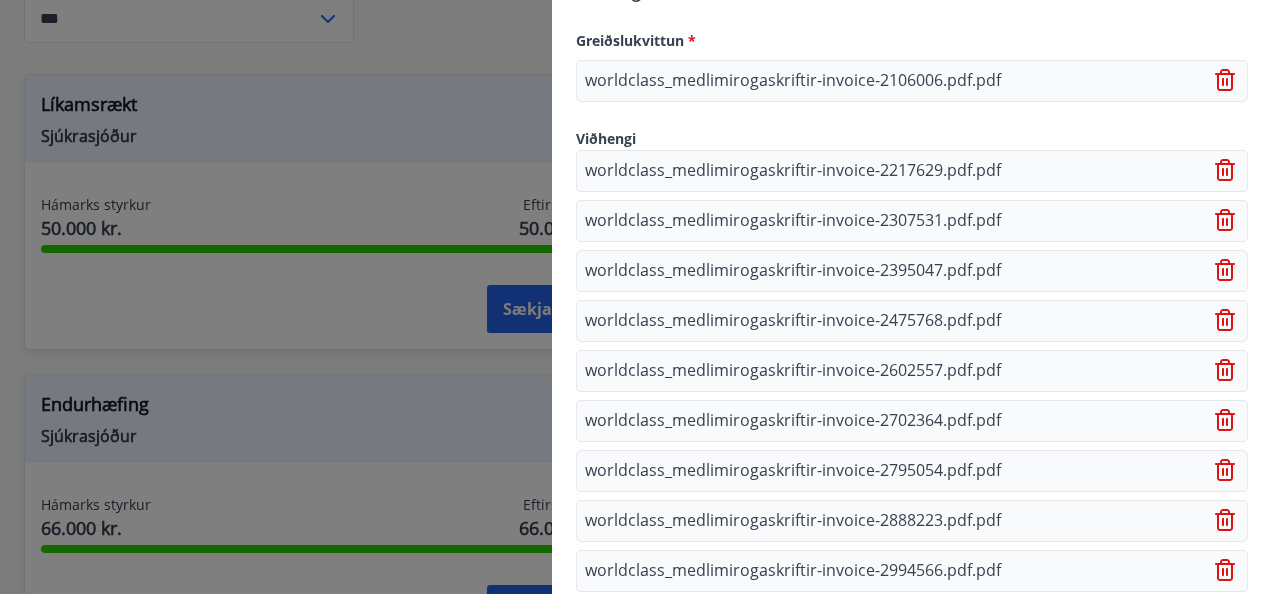 scroll, scrollTop: 1164, scrollLeft: 0, axis: vertical 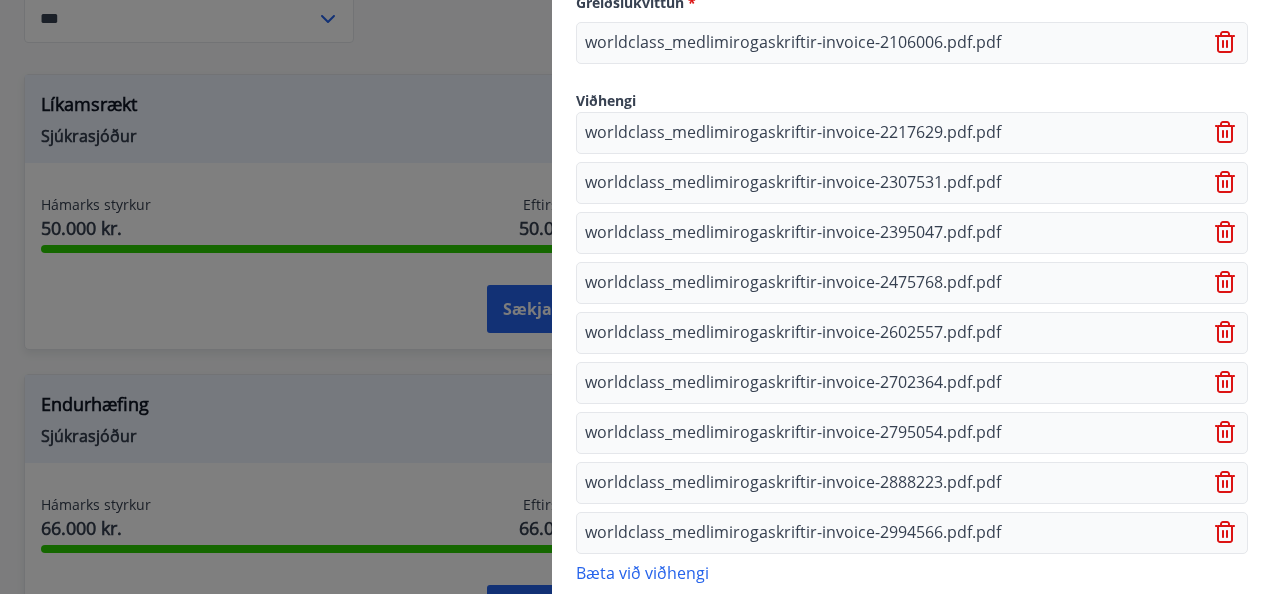 click on "Bæta við viðhengi" at bounding box center (912, 572) 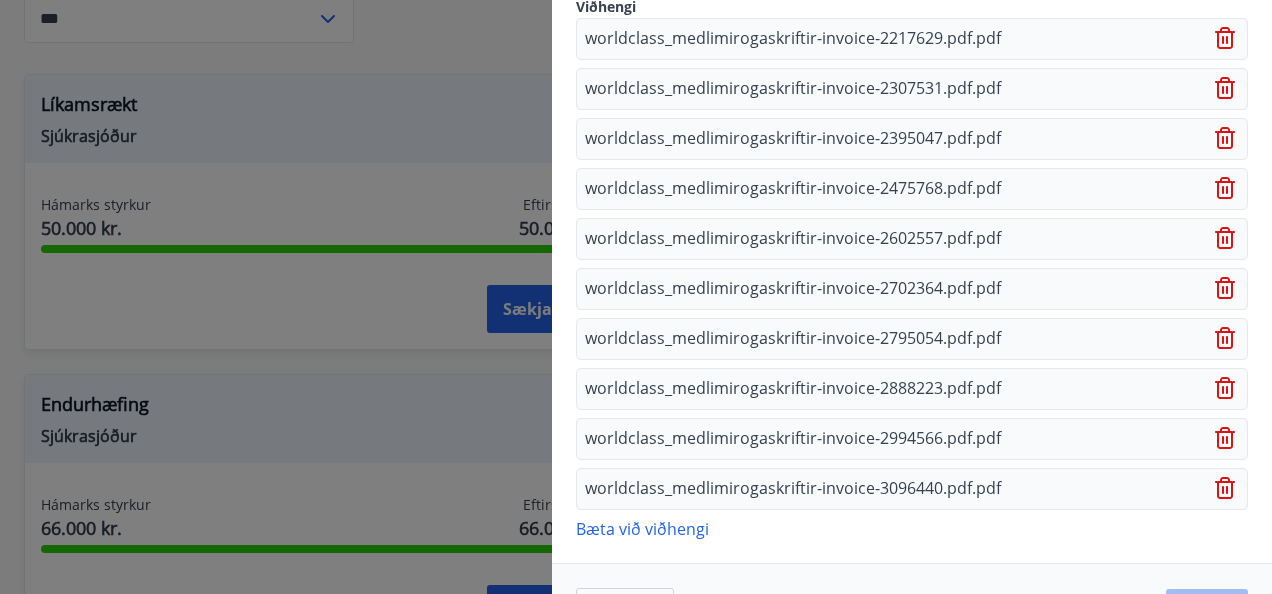 scroll, scrollTop: 1260, scrollLeft: 0, axis: vertical 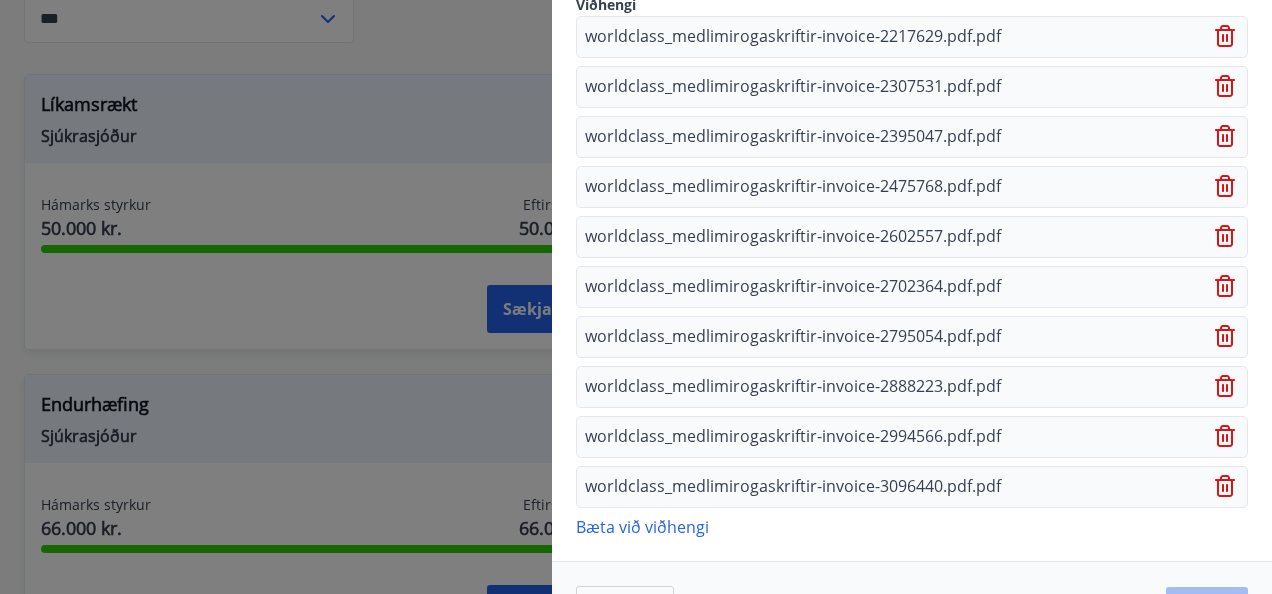 click on "Bæta við viðhengi" at bounding box center (912, 526) 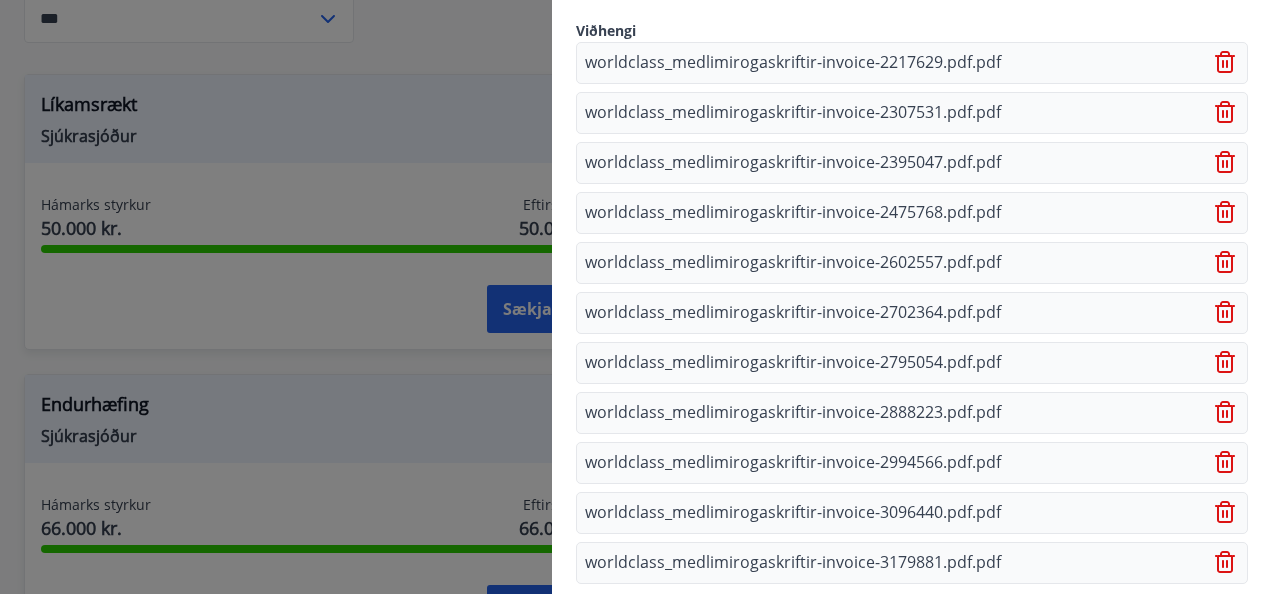 scroll, scrollTop: 1224, scrollLeft: 0, axis: vertical 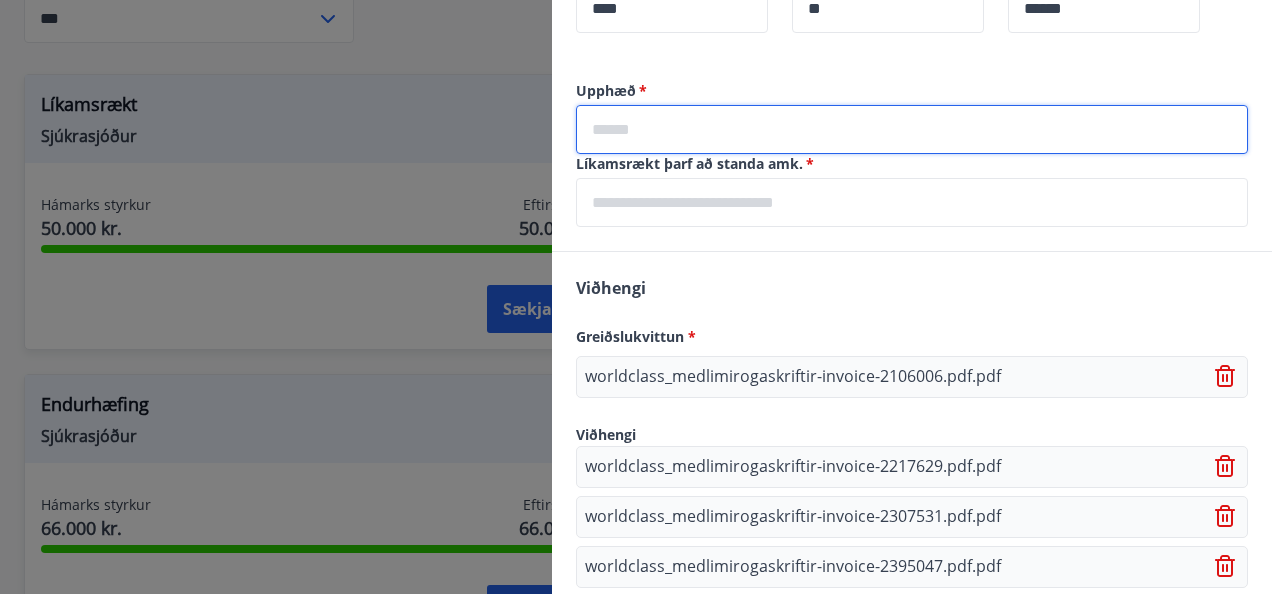click at bounding box center [912, 129] 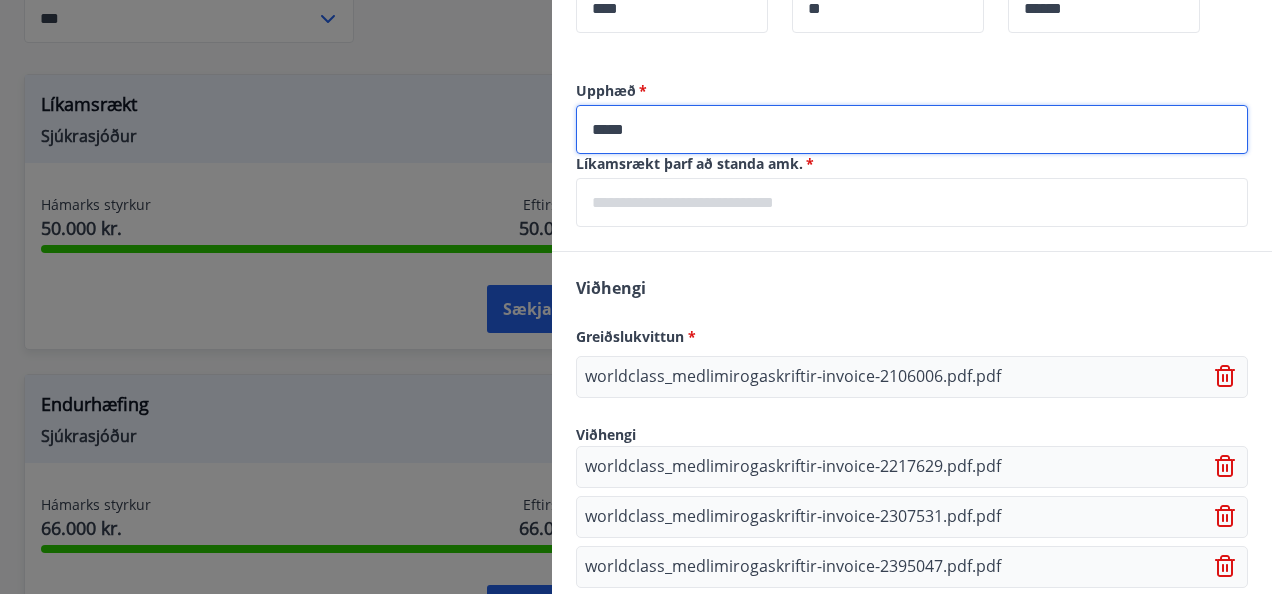 type on "*****" 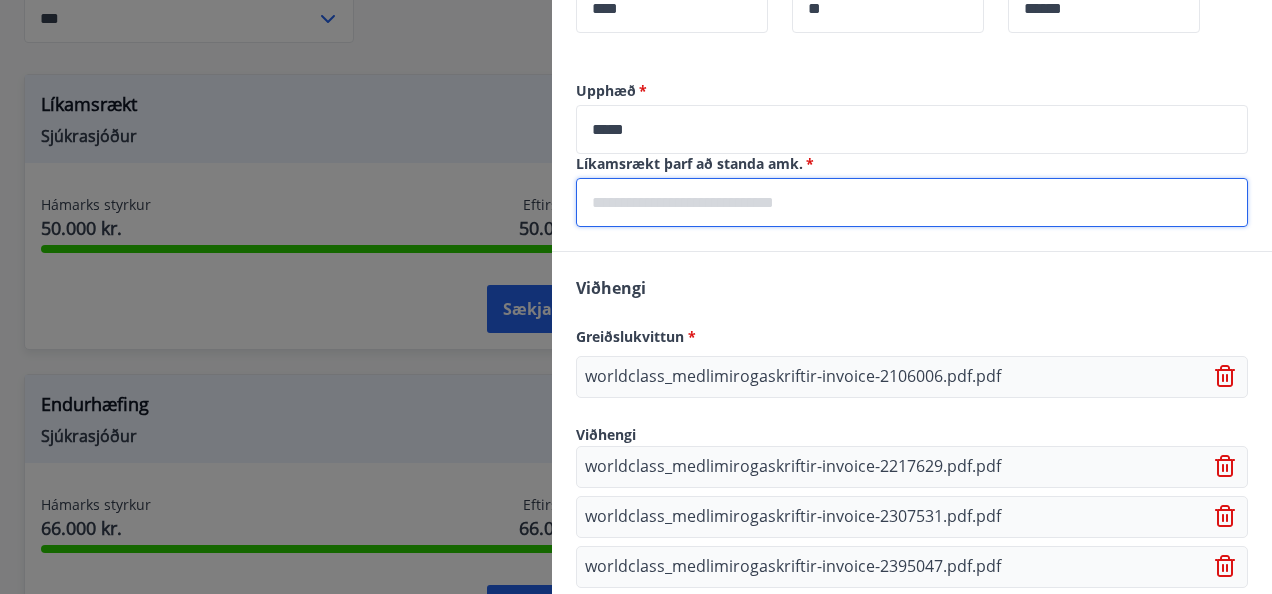 type on "**********" 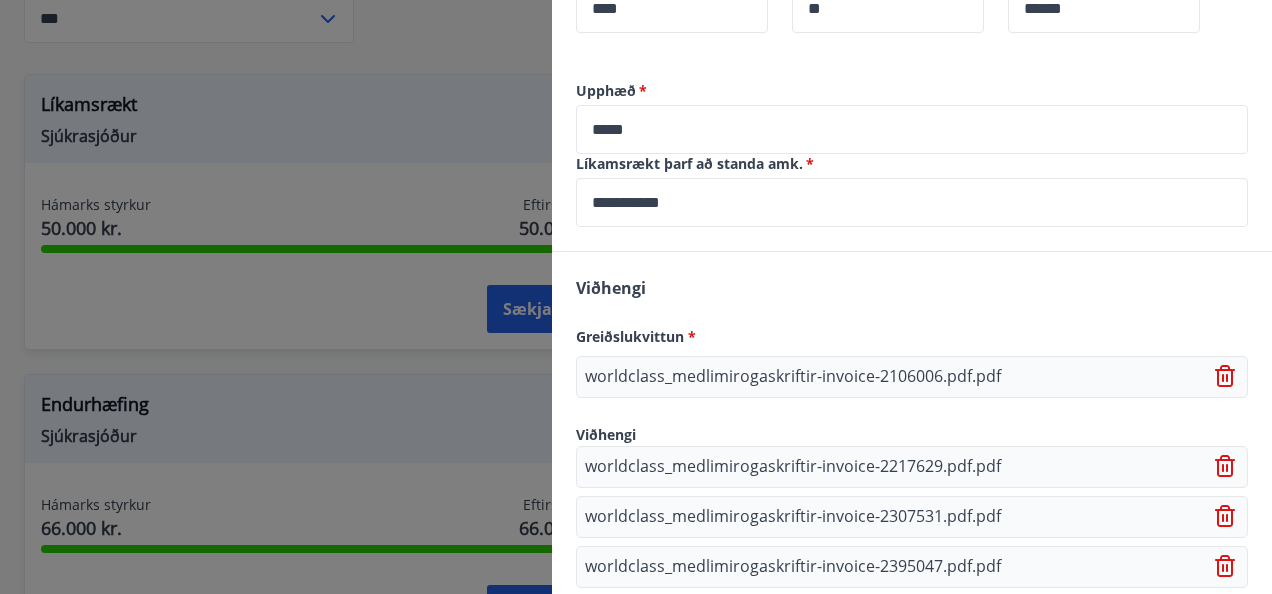 click on "Viðhengi Greiðslukvittun   * worldclass_medlimirogaskriftir-invoice-2106006.pdf.pdf Viðhengi worldclass_medlimirogaskriftir-invoice-2217629.pdf.pdf worldclass_medlimirogaskriftir-invoice-2307531.pdf.pdf worldclass_medlimirogaskriftir-invoice-2395047.pdf.pdf worldclass_medlimirogaskriftir-invoice-2475768.pdf.pdf worldclass_medlimirogaskriftir-invoice-2602557.pdf.pdf worldclass_medlimirogaskriftir-invoice-2702364.pdf.pdf worldclass_medlimirogaskriftir-invoice-2795054.pdf.pdf worldclass_medlimirogaskriftir-invoice-2888223.pdf.pdf worldclass_medlimirogaskriftir-invoice-2994566.pdf.pdf worldclass_medlimirogaskriftir-invoice-3096440.pdf.pdf worldclass_medlimirogaskriftir-invoice-3179881.pdf.pdf Bæta við viðhengi {error_attachment_undefined}" at bounding box center [912, 646] 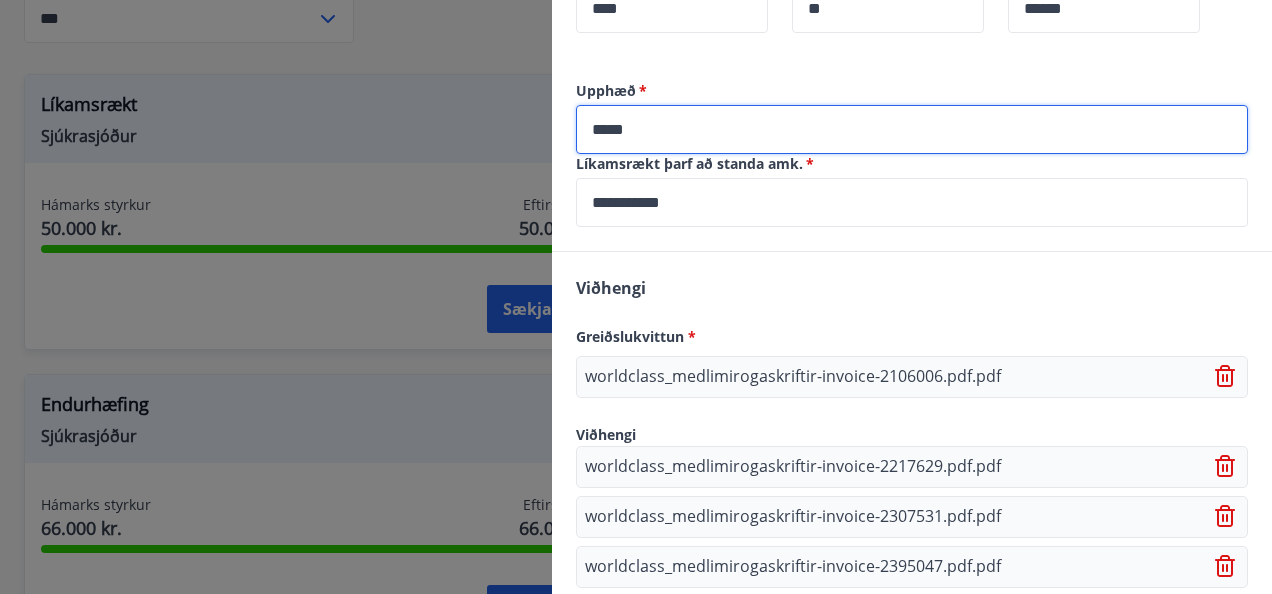 click on "Banki   * **** ​ Höfuðbók   * ** ​" at bounding box center [792, 8] 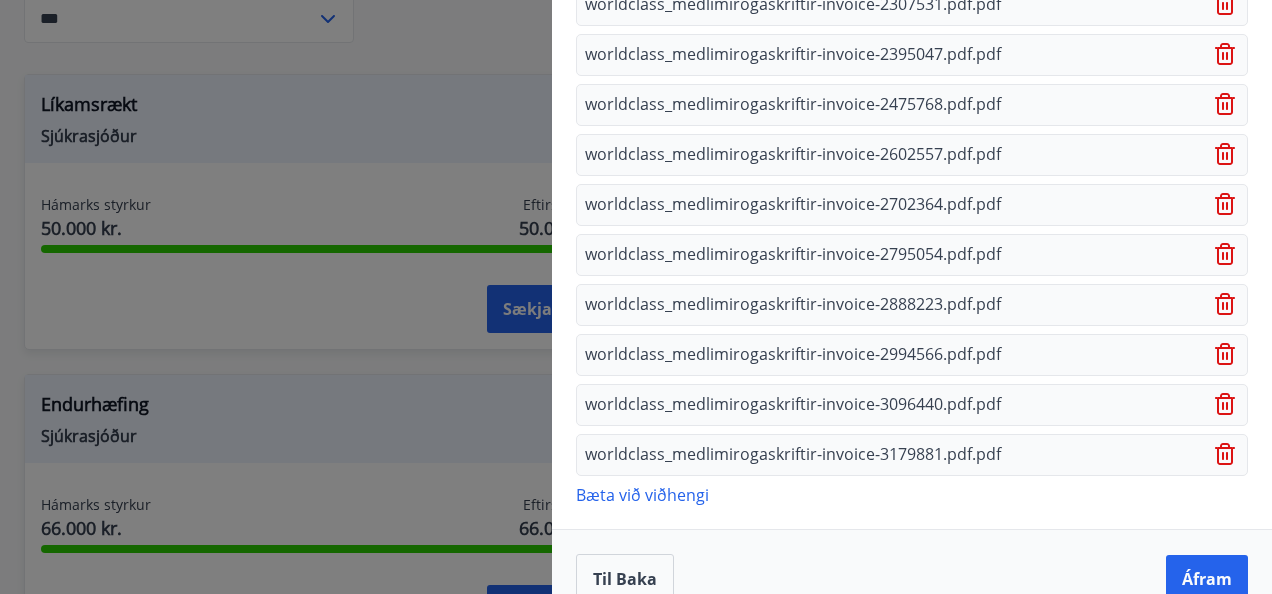 scroll, scrollTop: 1367, scrollLeft: 0, axis: vertical 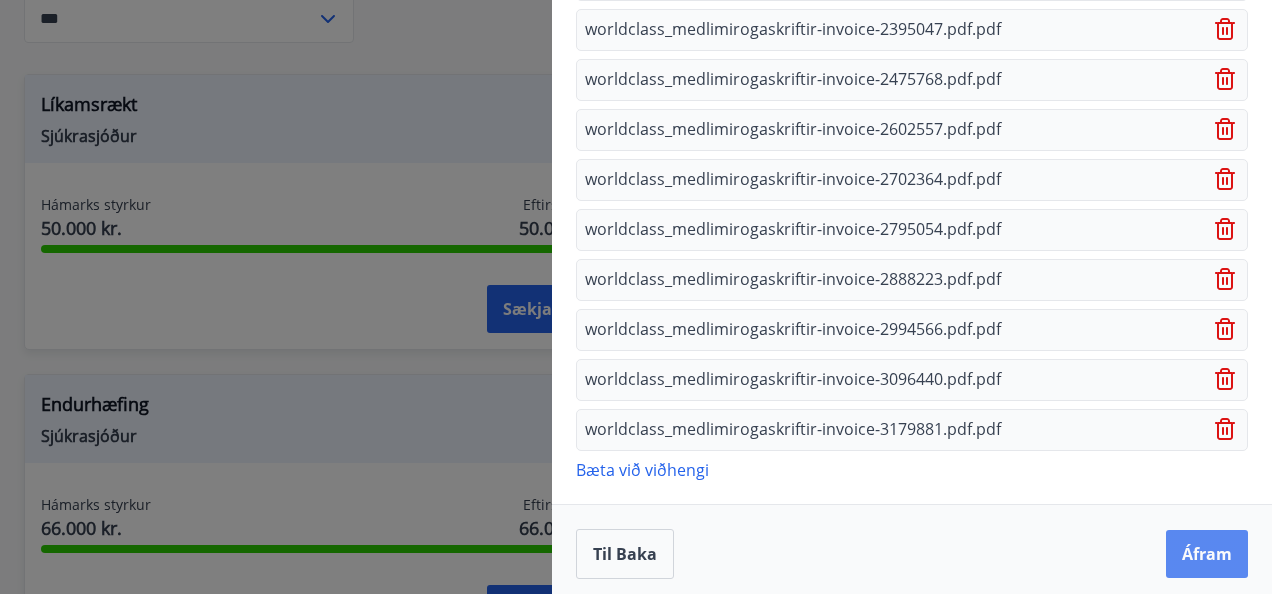 click on "Áfram" at bounding box center [1207, 554] 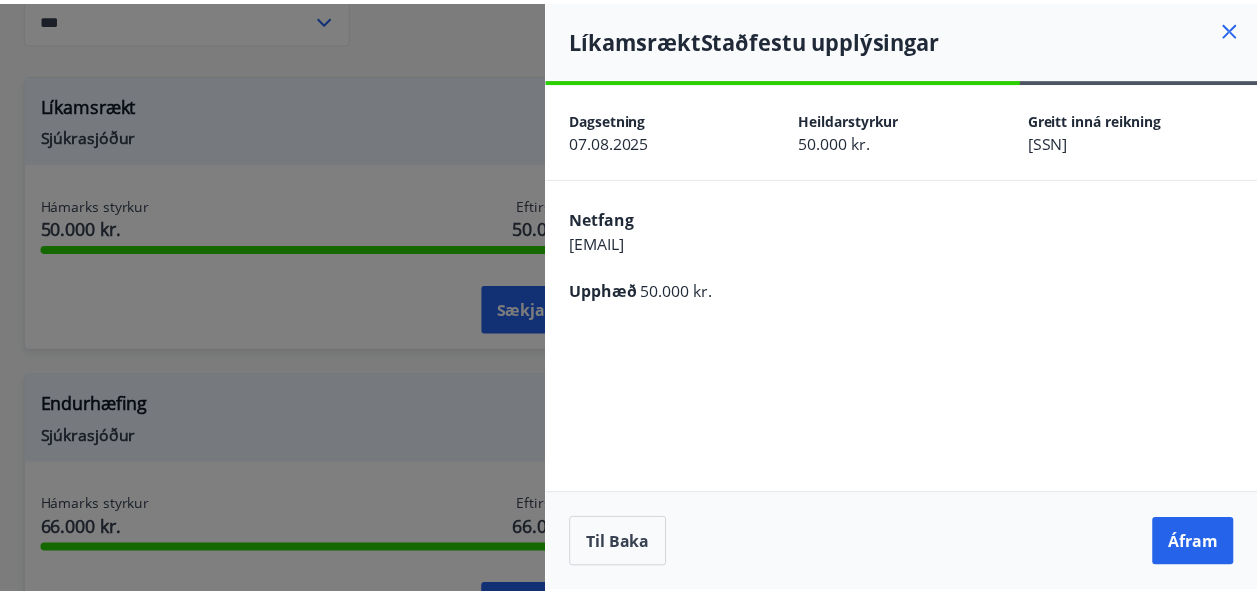 scroll, scrollTop: 0, scrollLeft: 0, axis: both 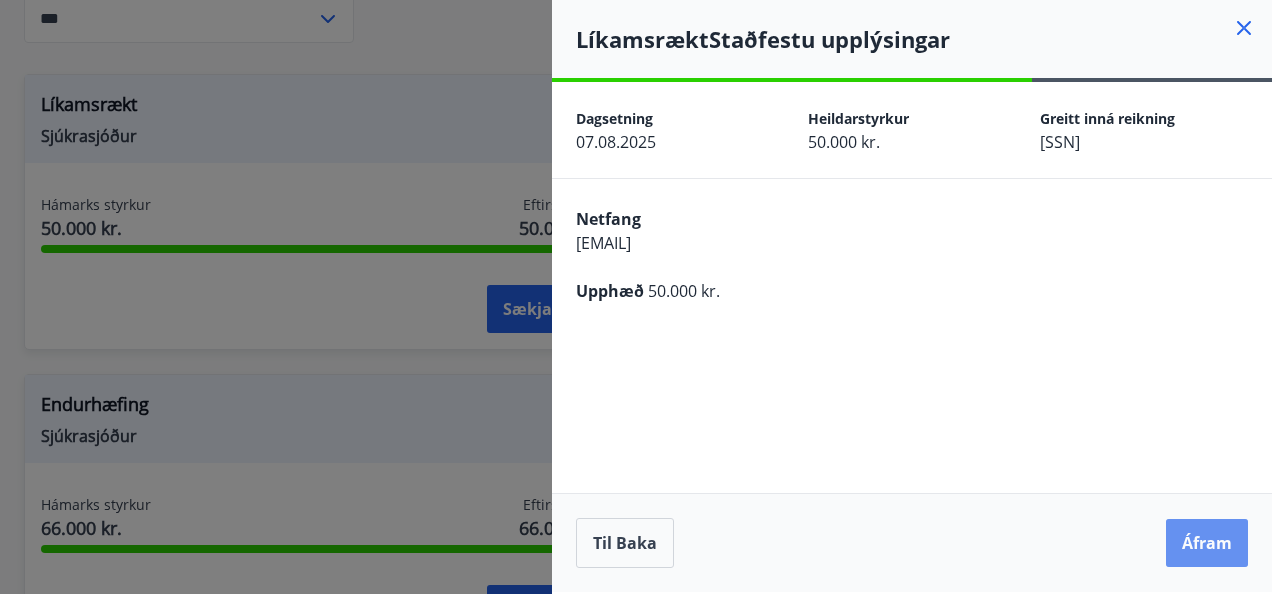 click on "Áfram" at bounding box center (1207, 543) 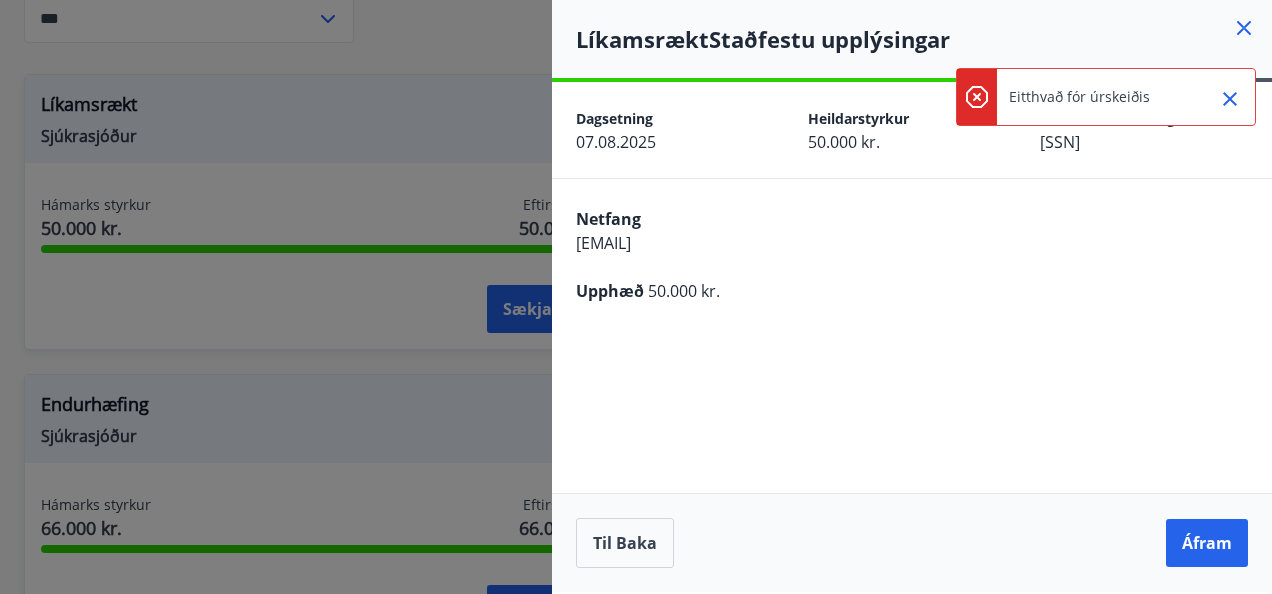 click 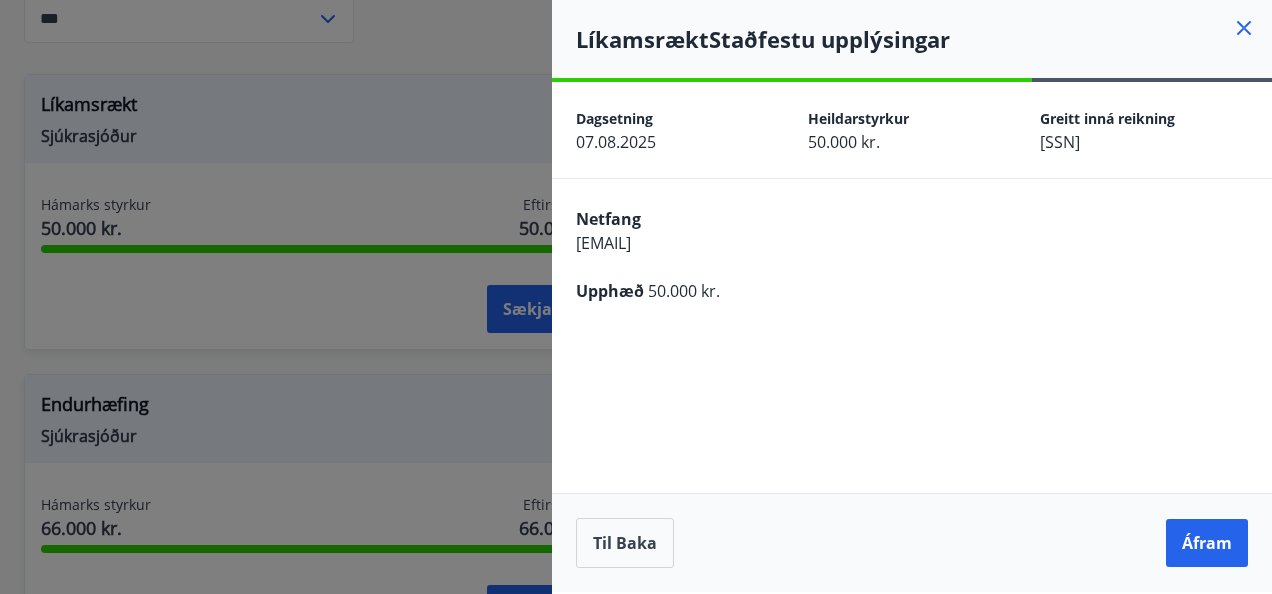 click 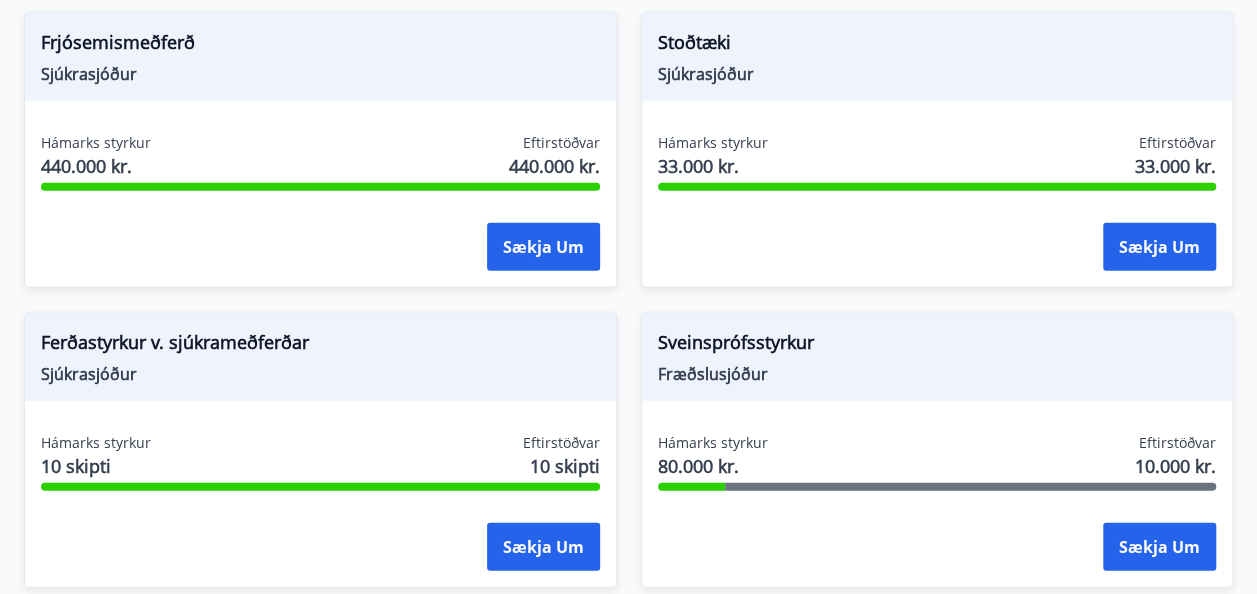 scroll, scrollTop: 2943, scrollLeft: 0, axis: vertical 